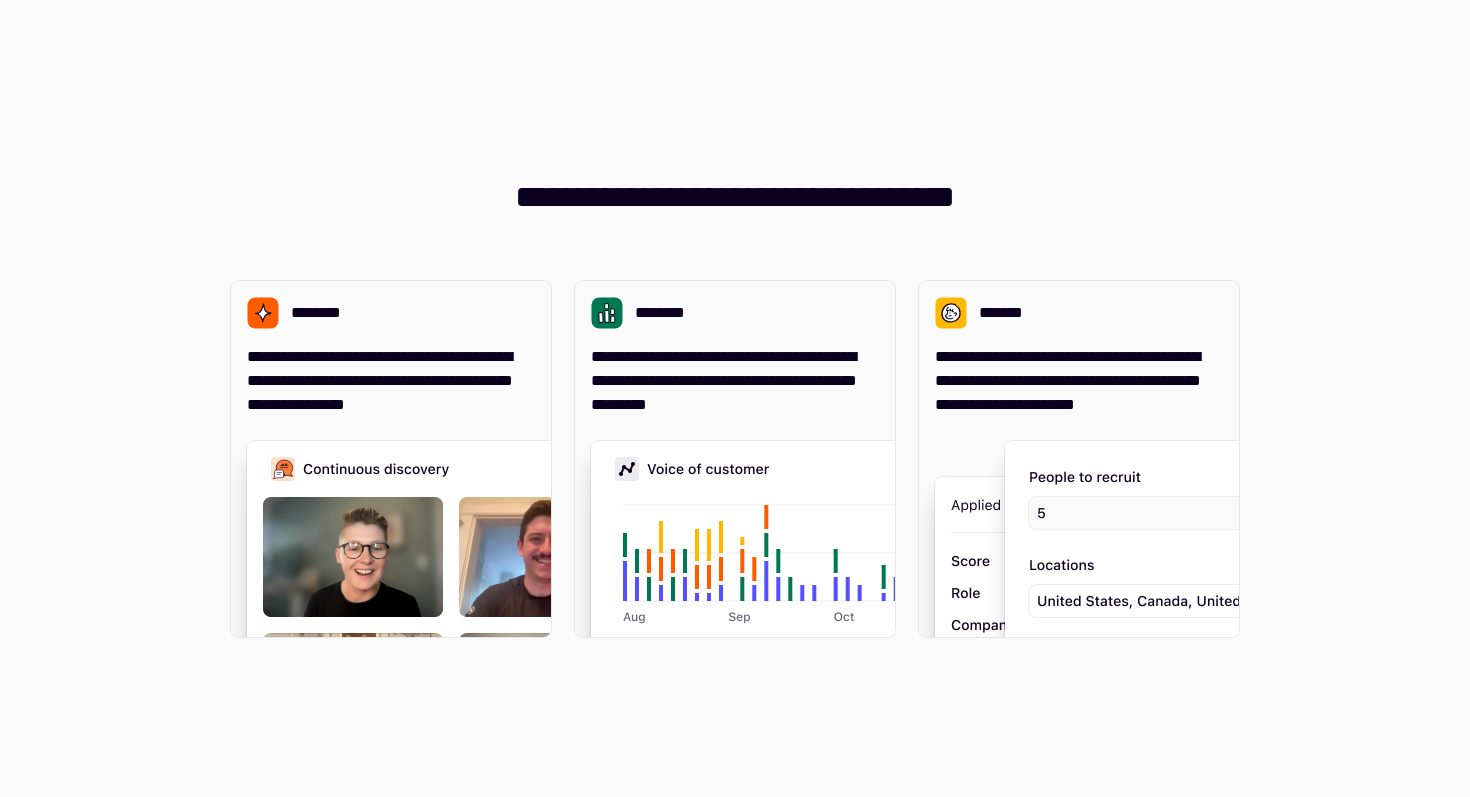 scroll, scrollTop: 0, scrollLeft: 0, axis: both 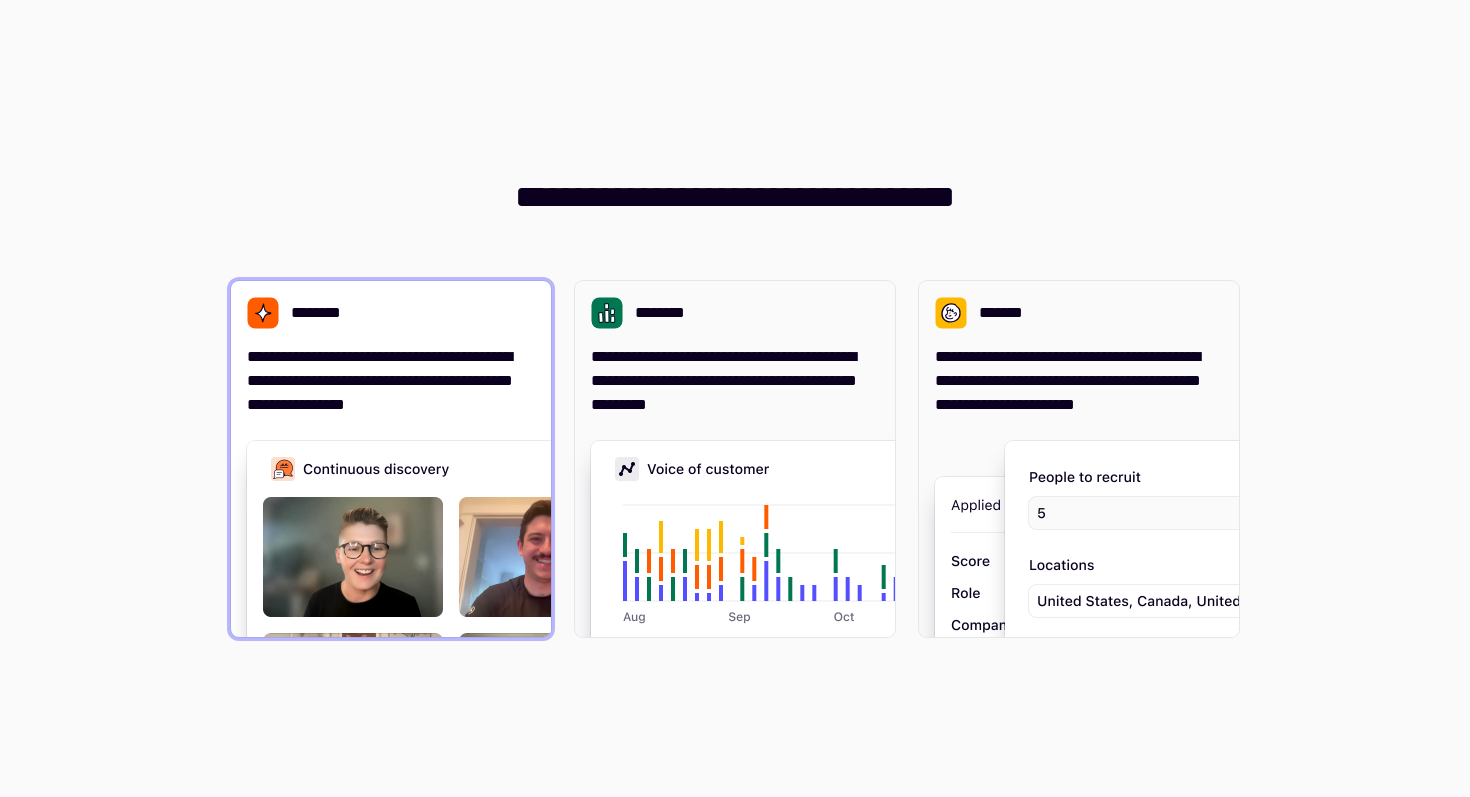click on "**********" at bounding box center [391, 381] 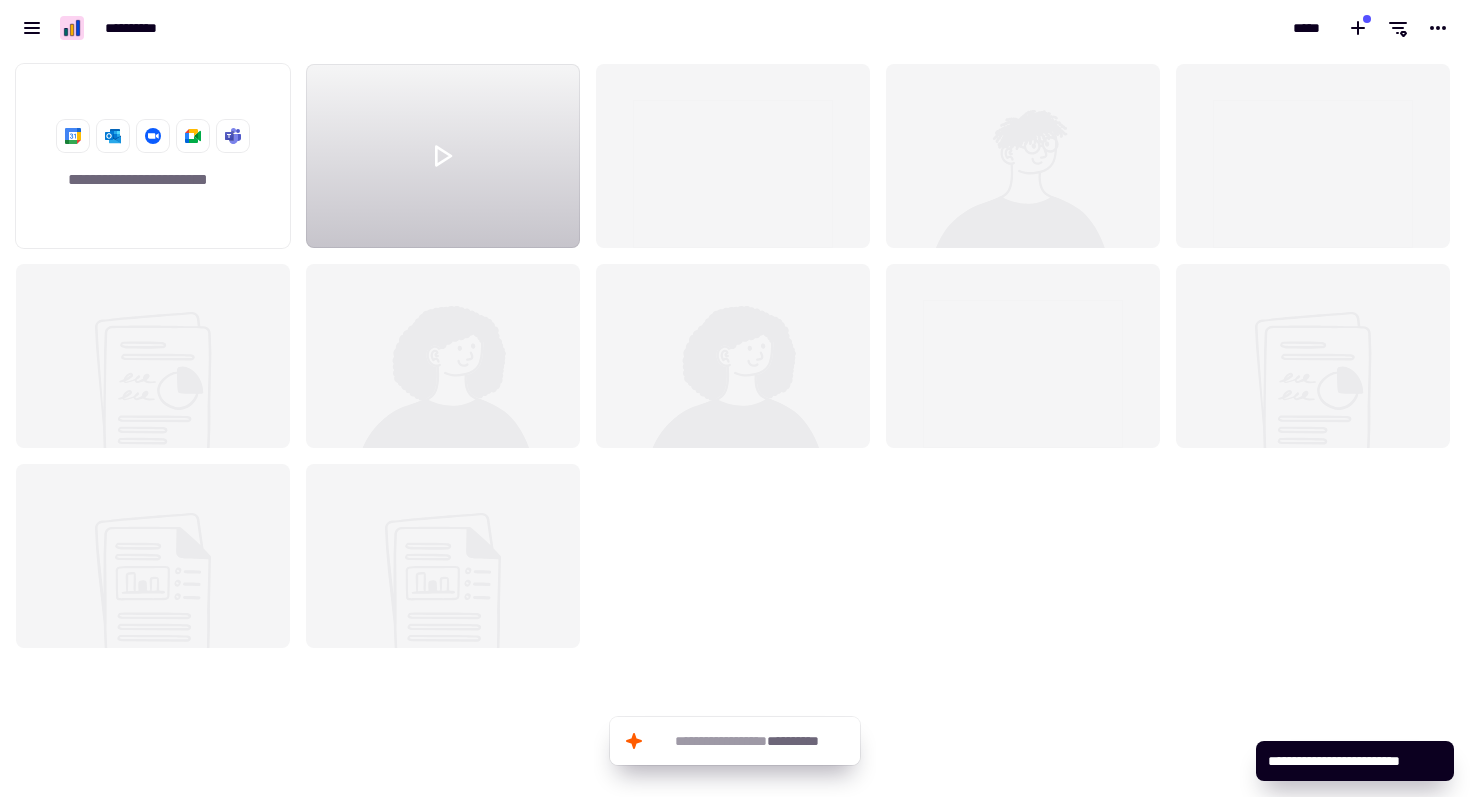 scroll, scrollTop: 1, scrollLeft: 1, axis: both 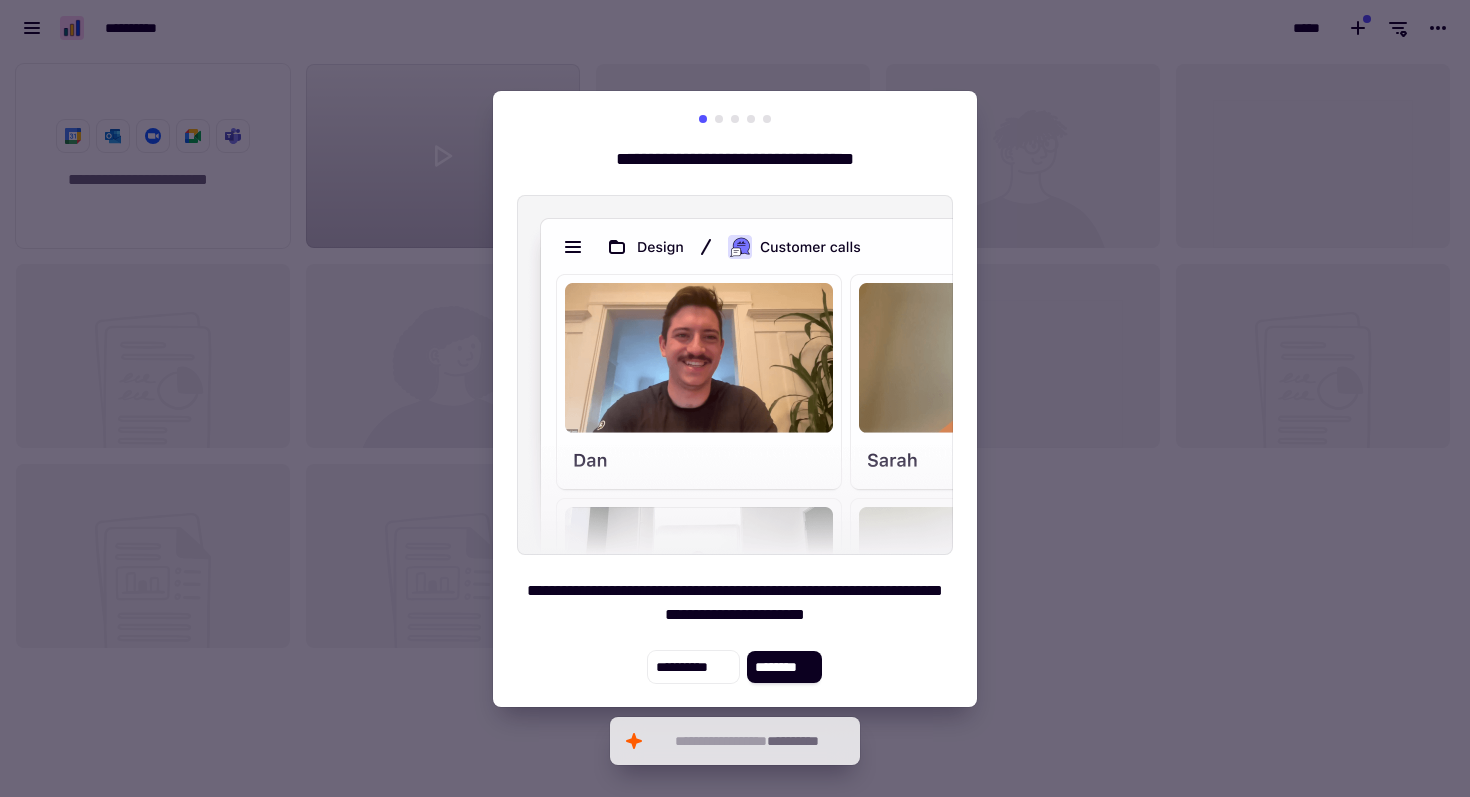 click at bounding box center [735, 375] 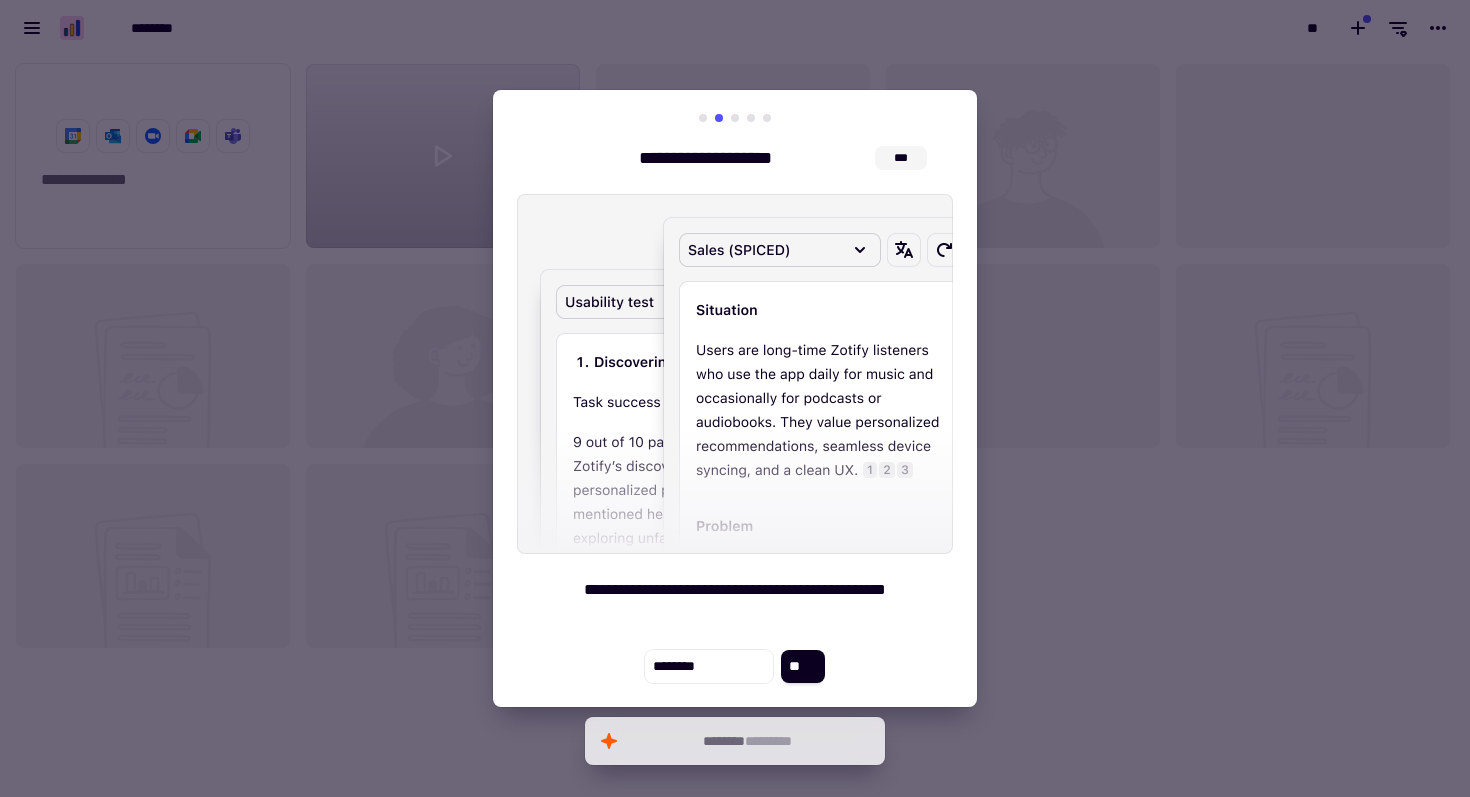 click at bounding box center (735, 118) 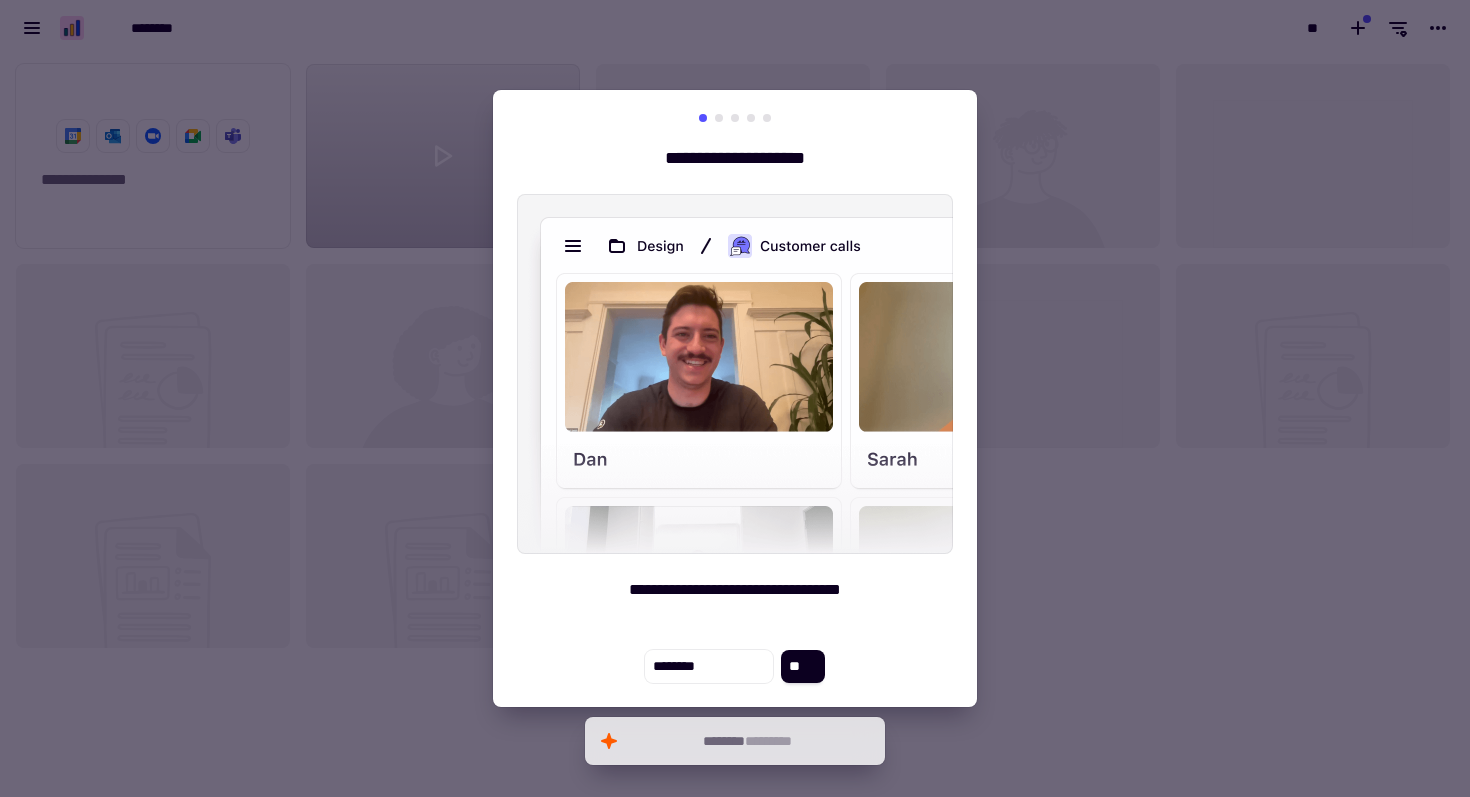click at bounding box center (735, 118) 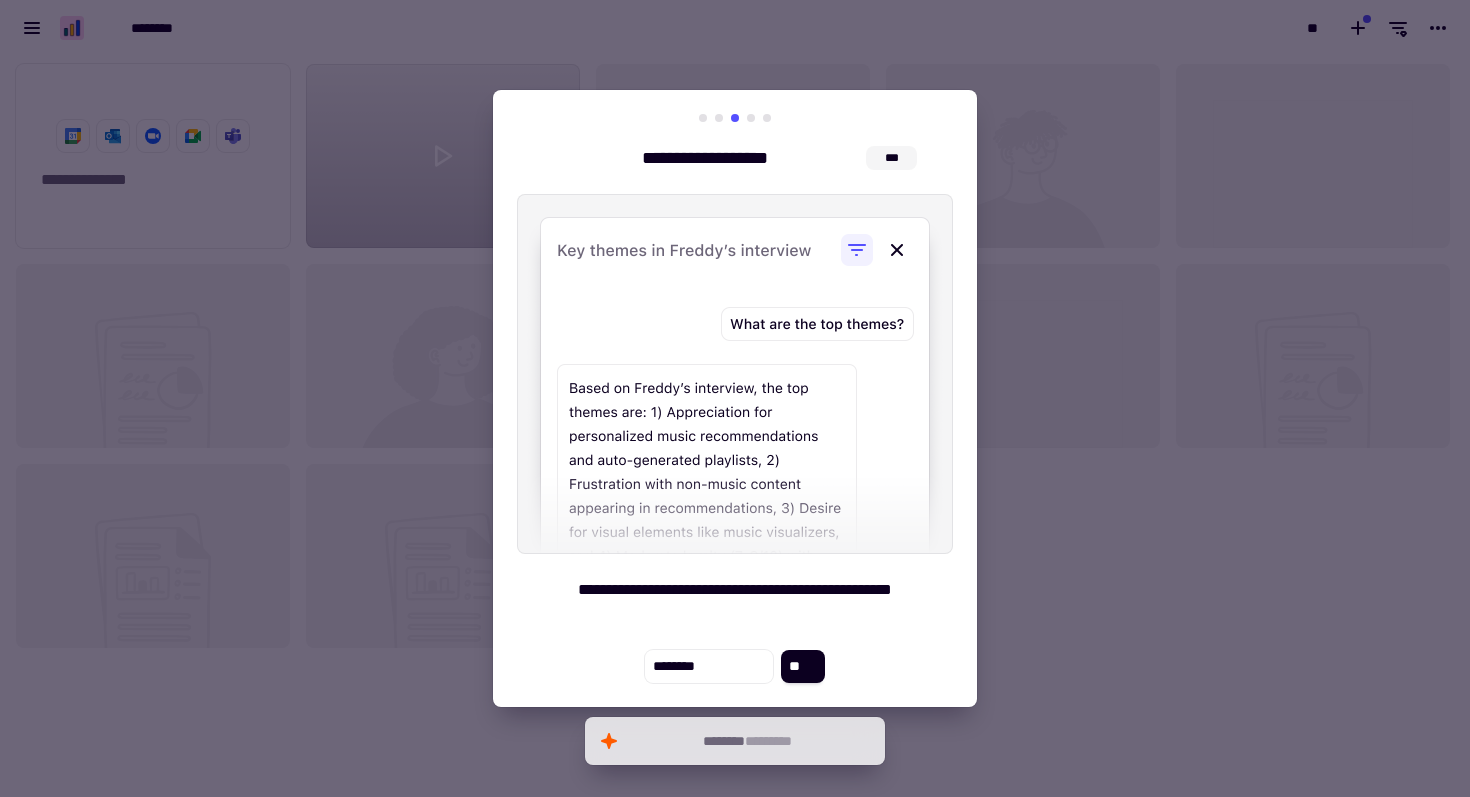 click at bounding box center (735, 118) 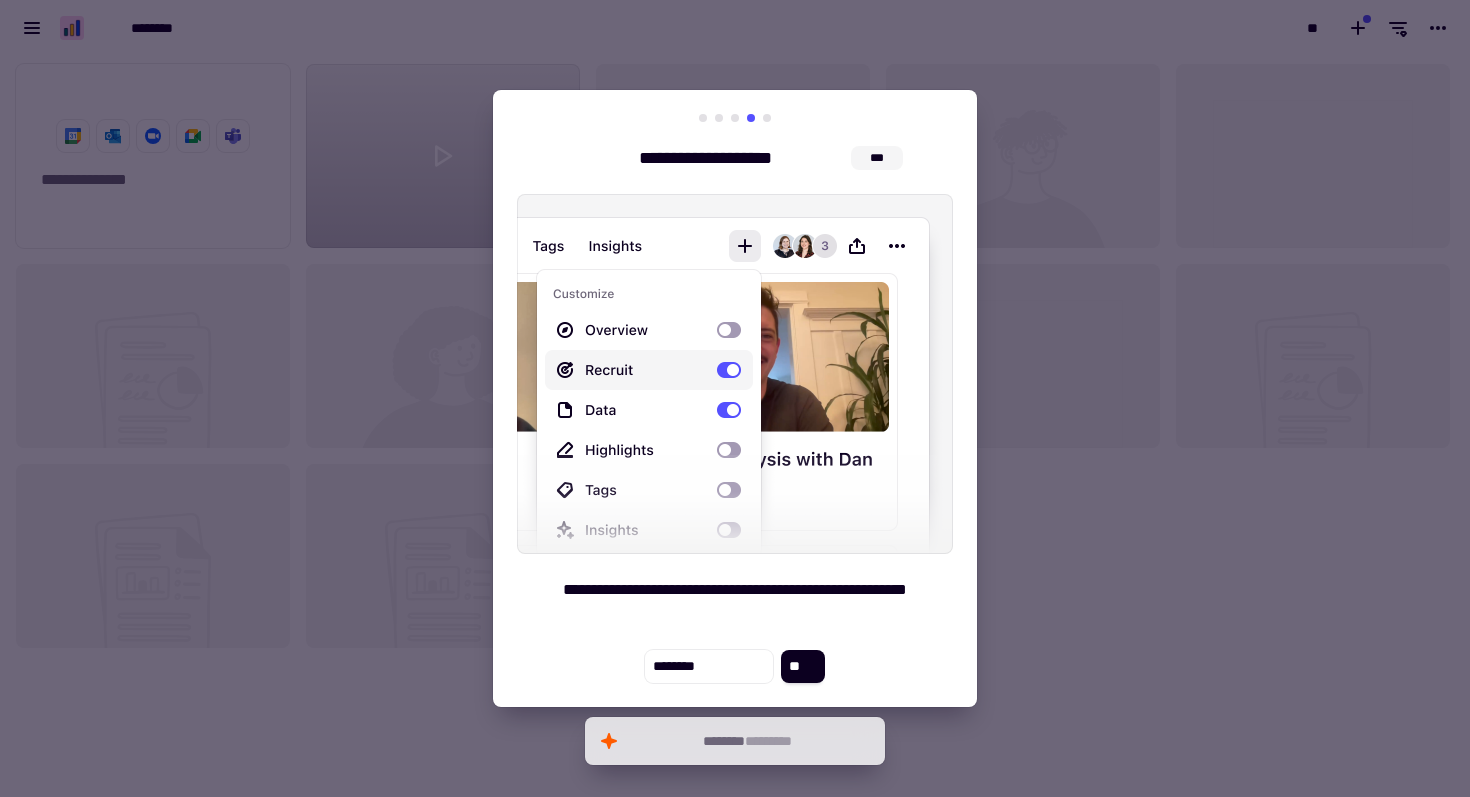 click at bounding box center [767, 118] 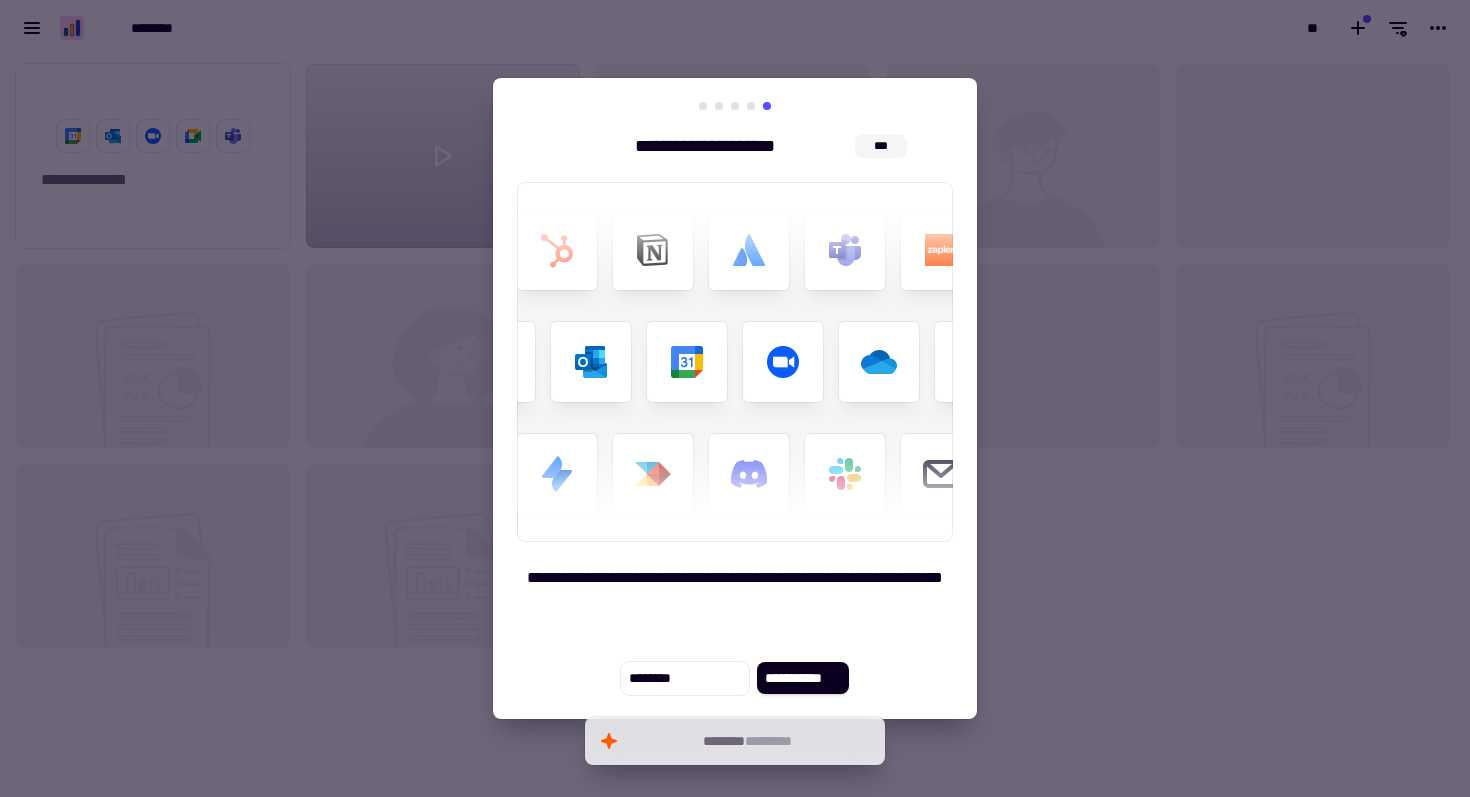 click at bounding box center [735, 398] 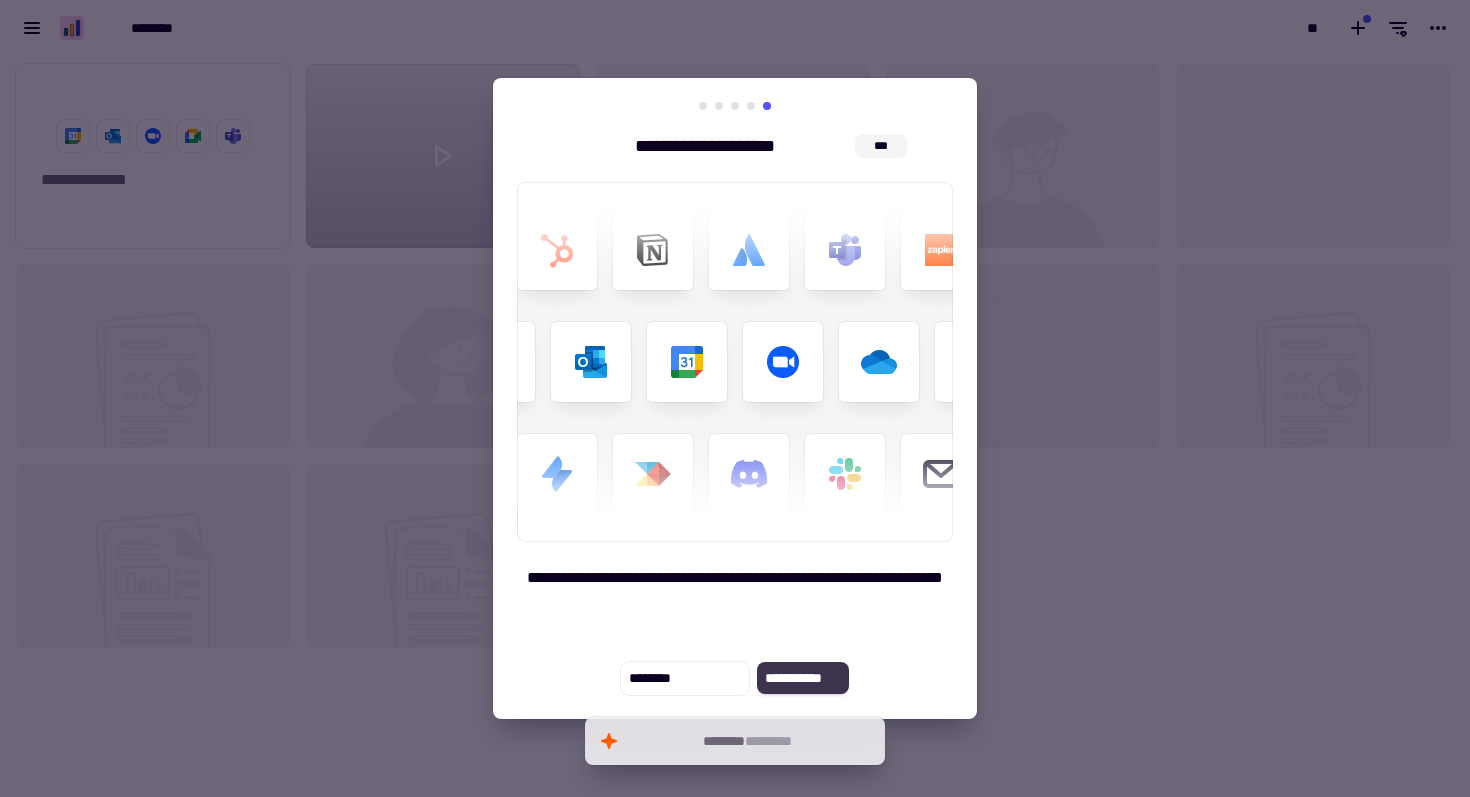 click on "**********" 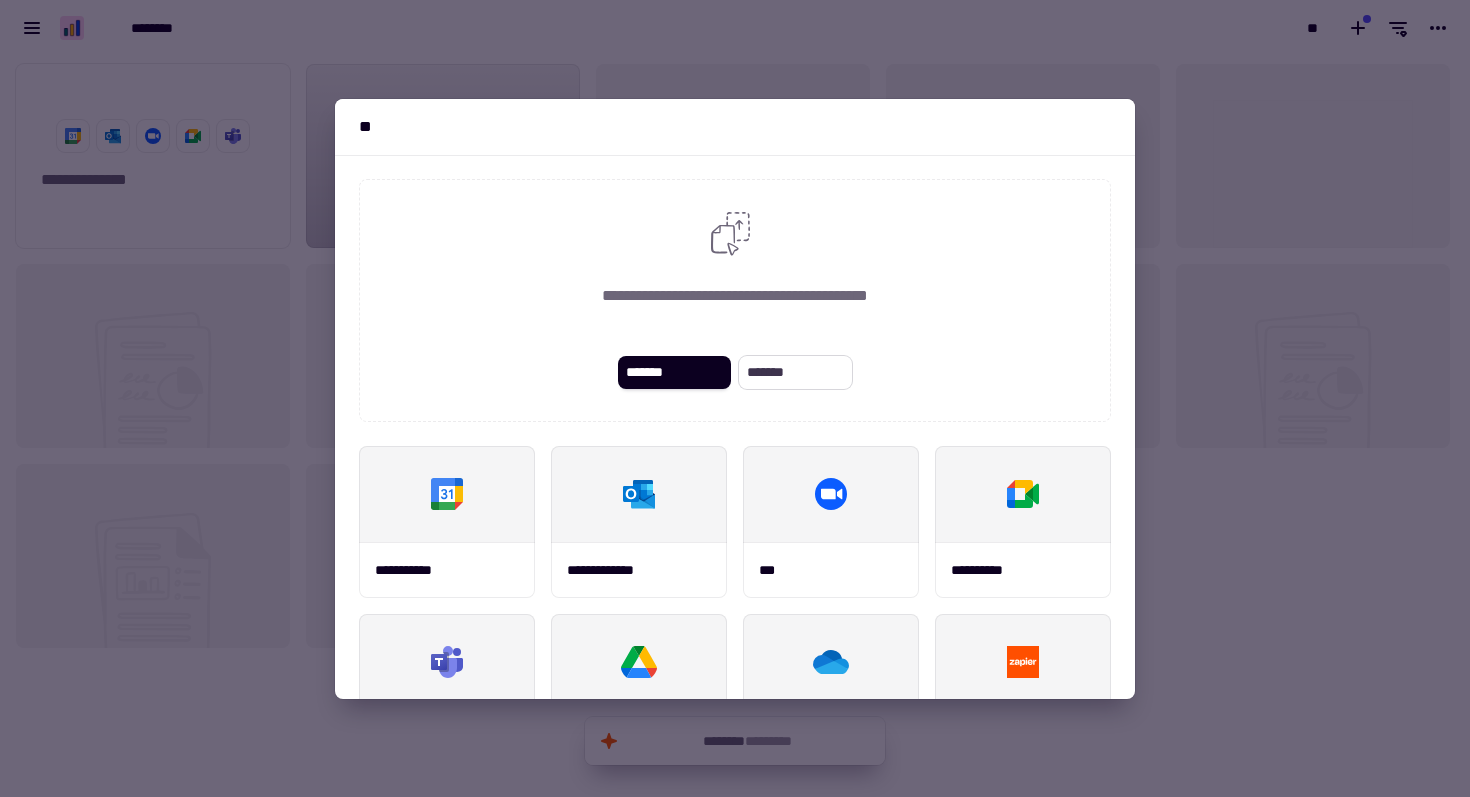scroll, scrollTop: 259, scrollLeft: 0, axis: vertical 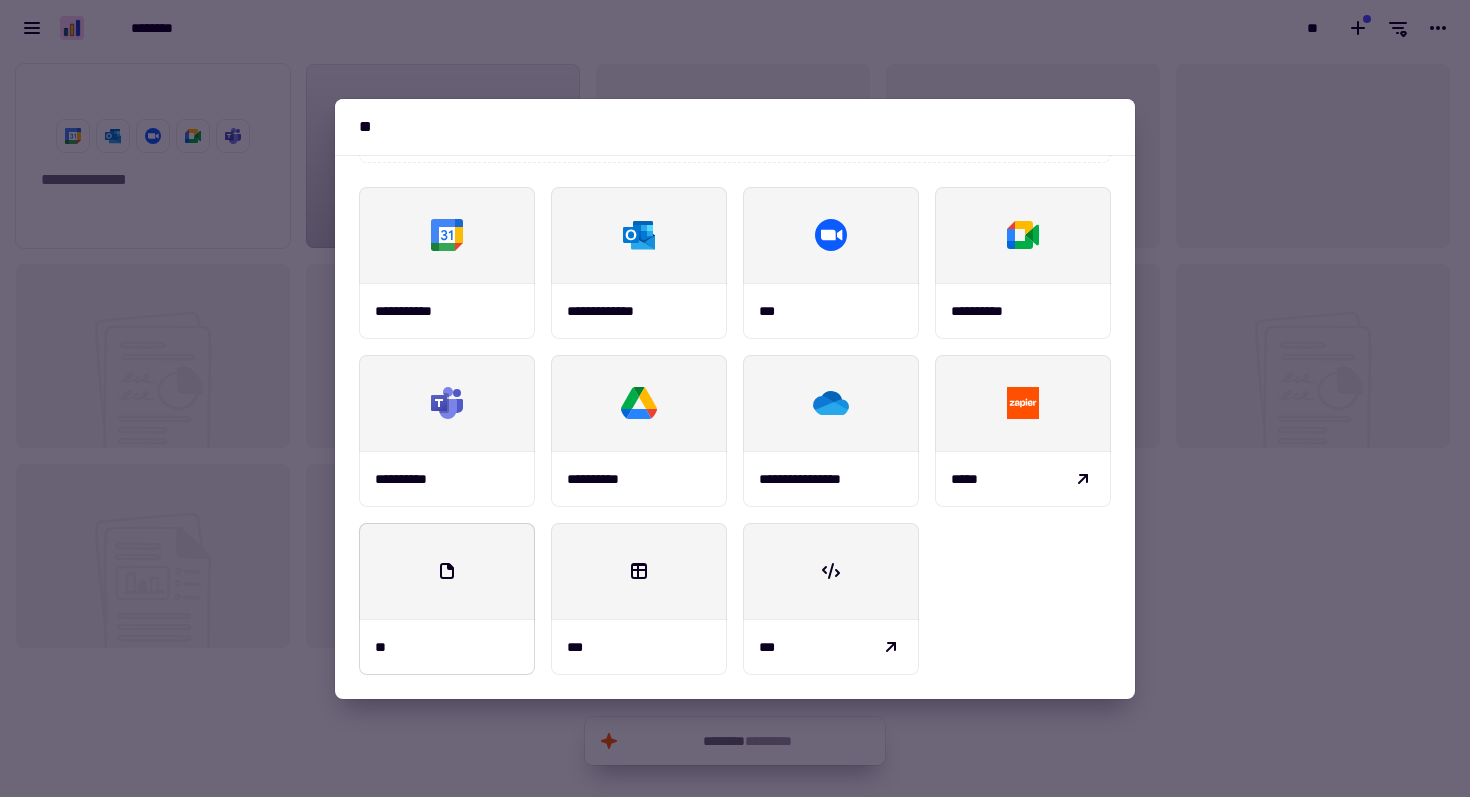 click 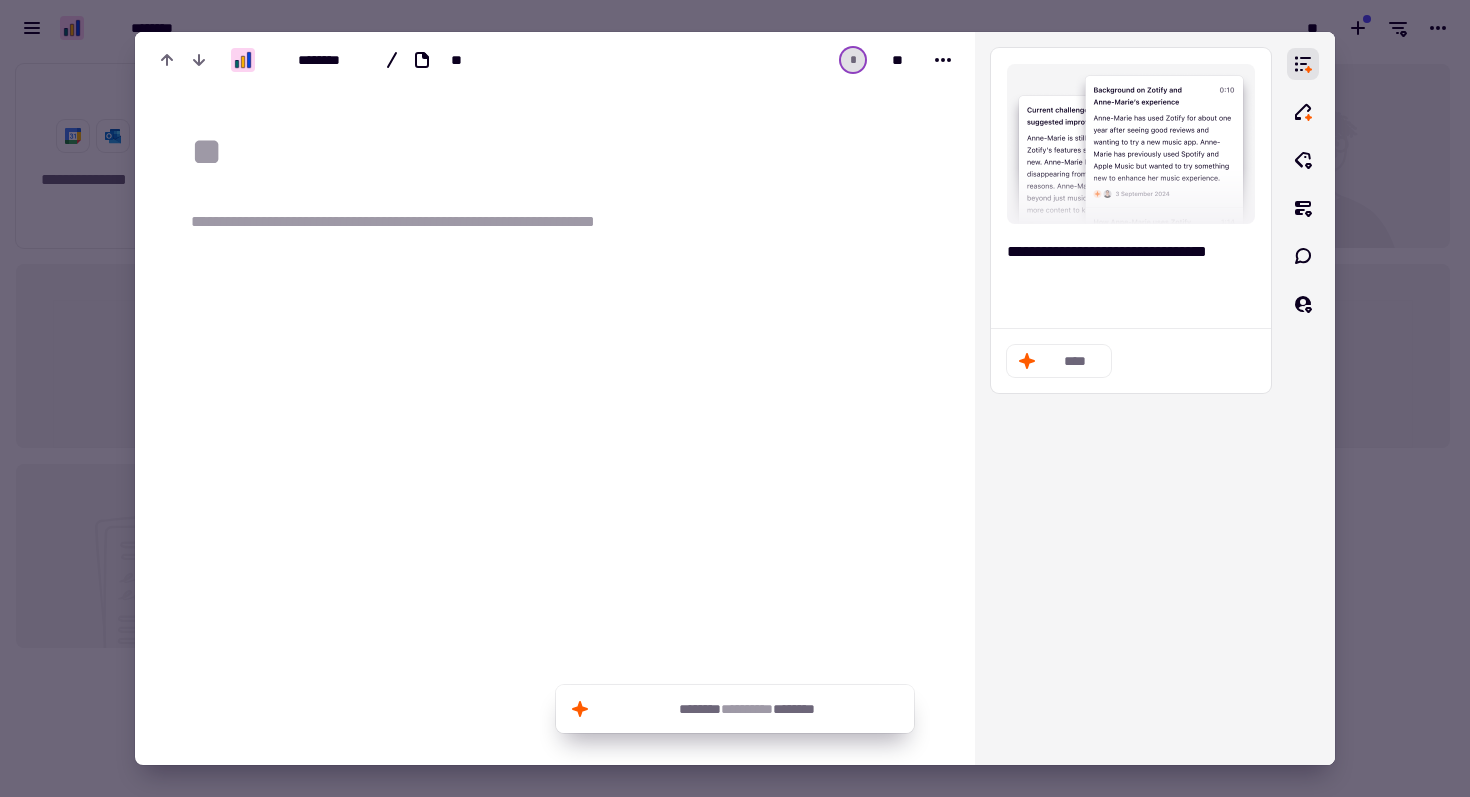 click on "**********" at bounding box center (431, 222) 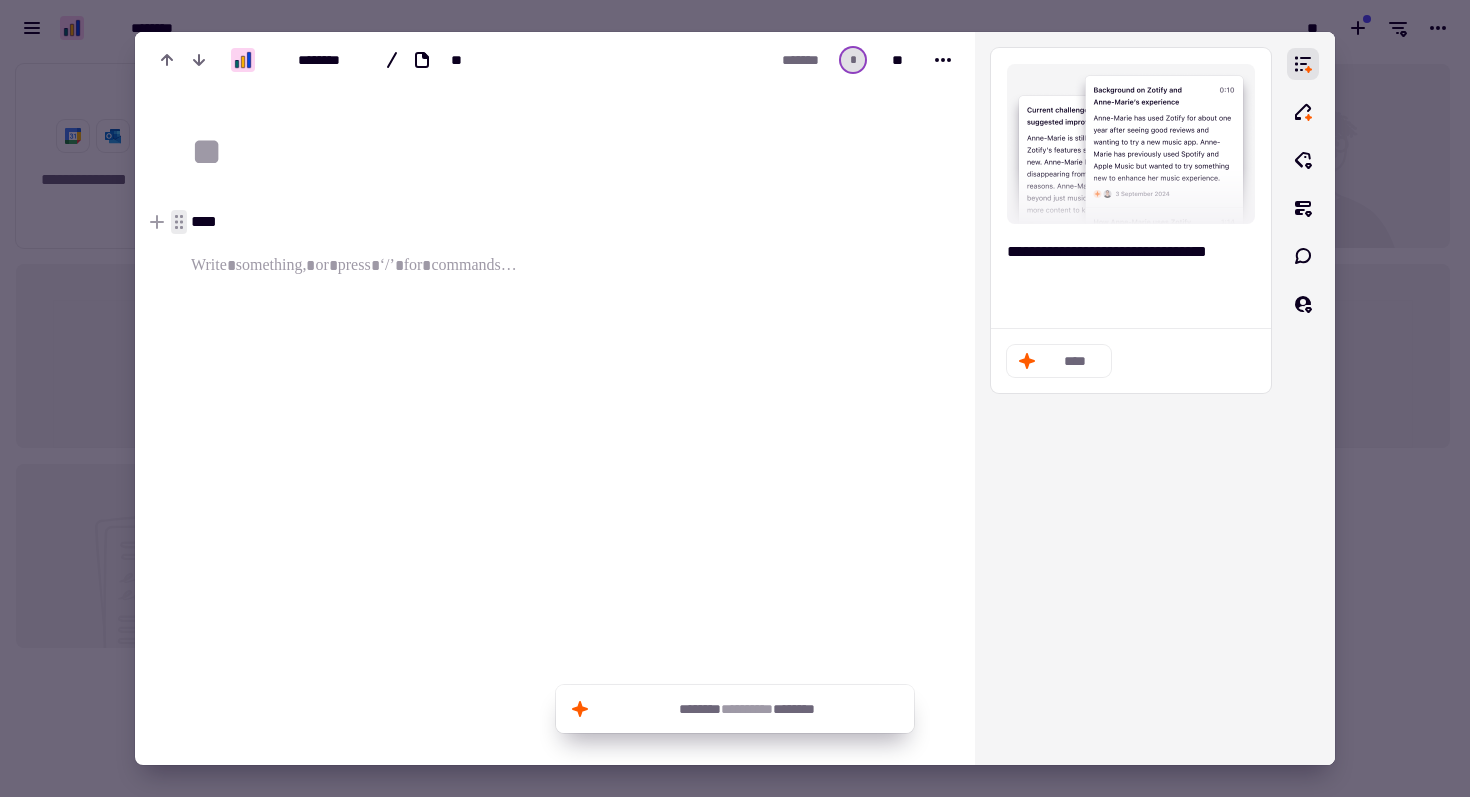 click 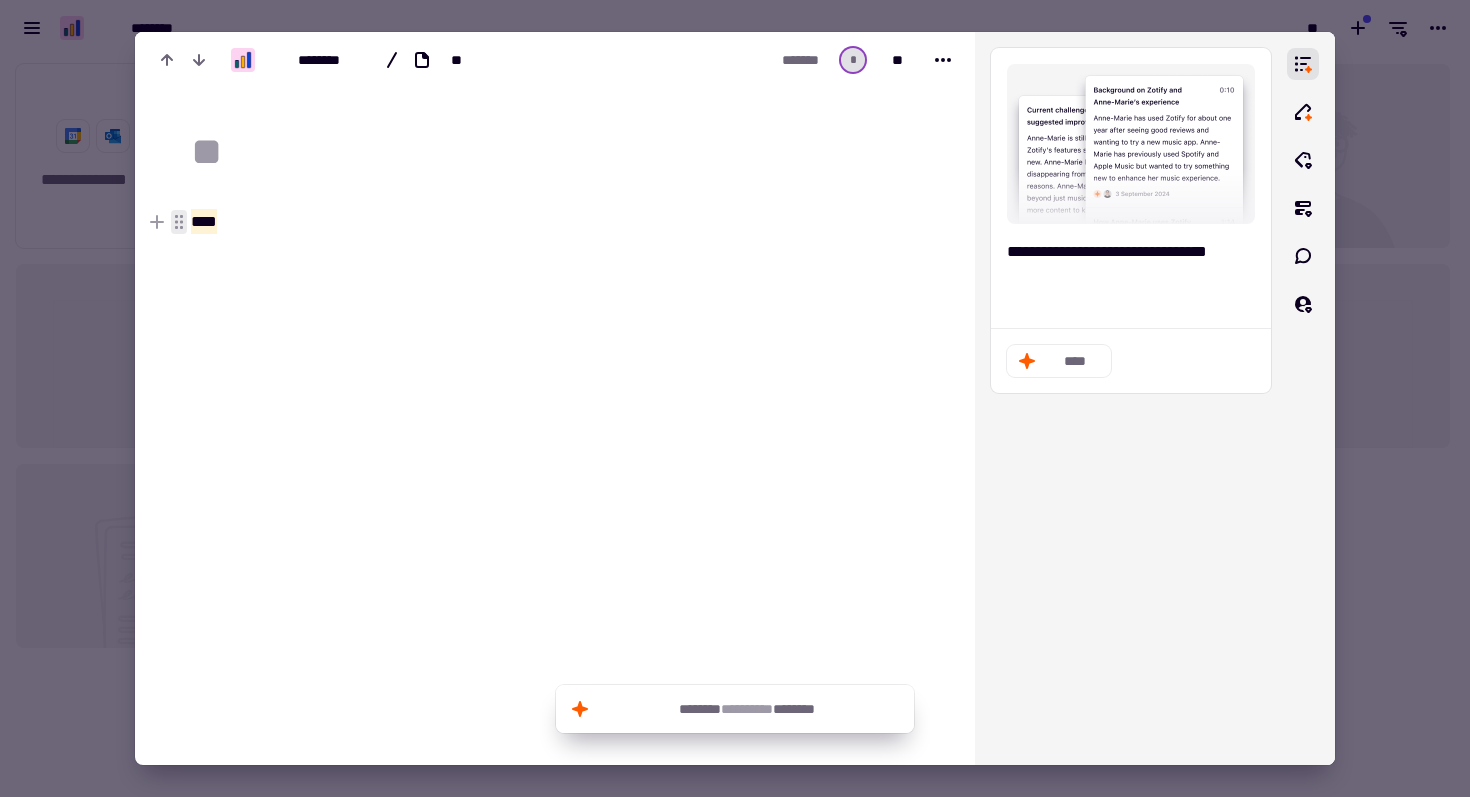 click 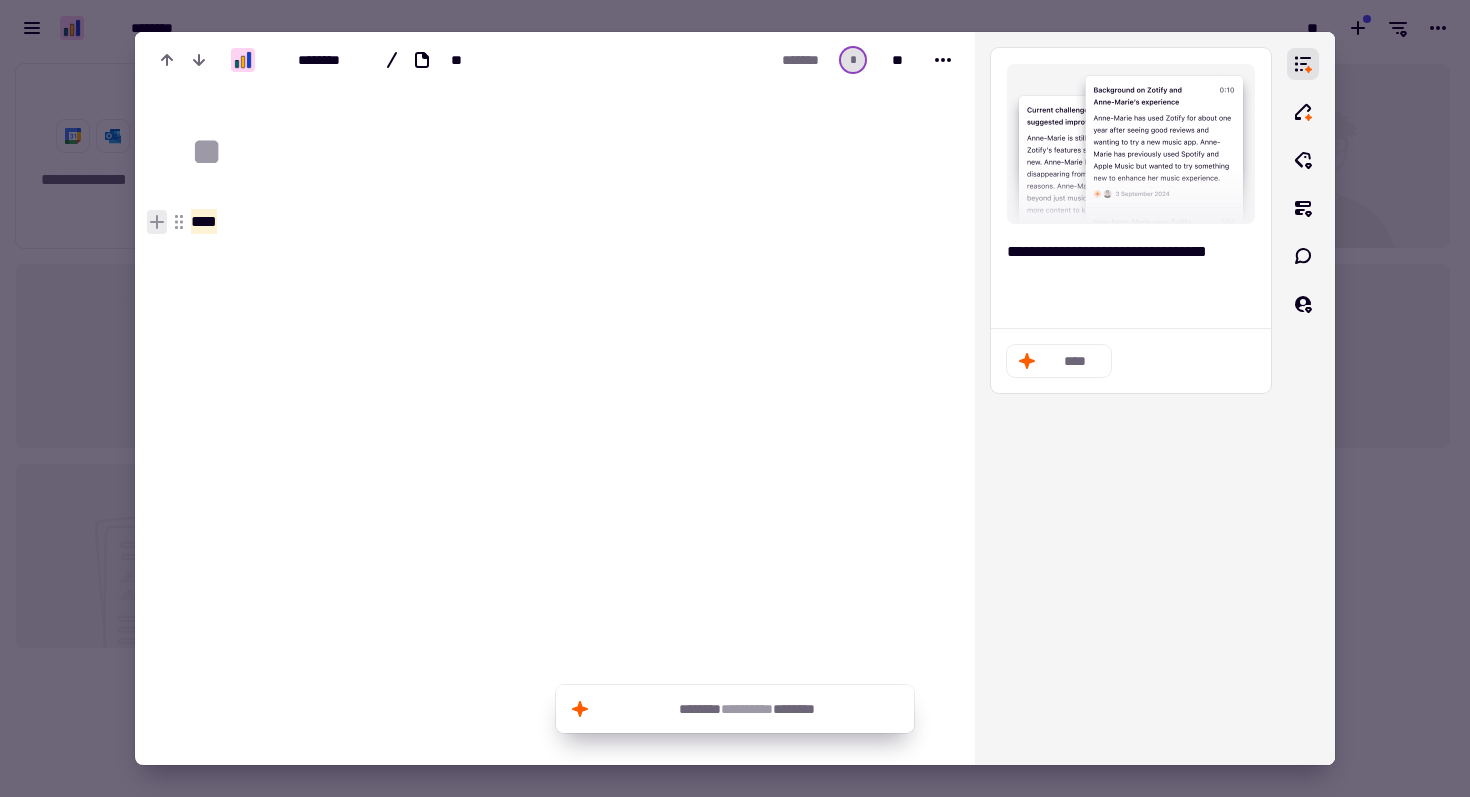 click 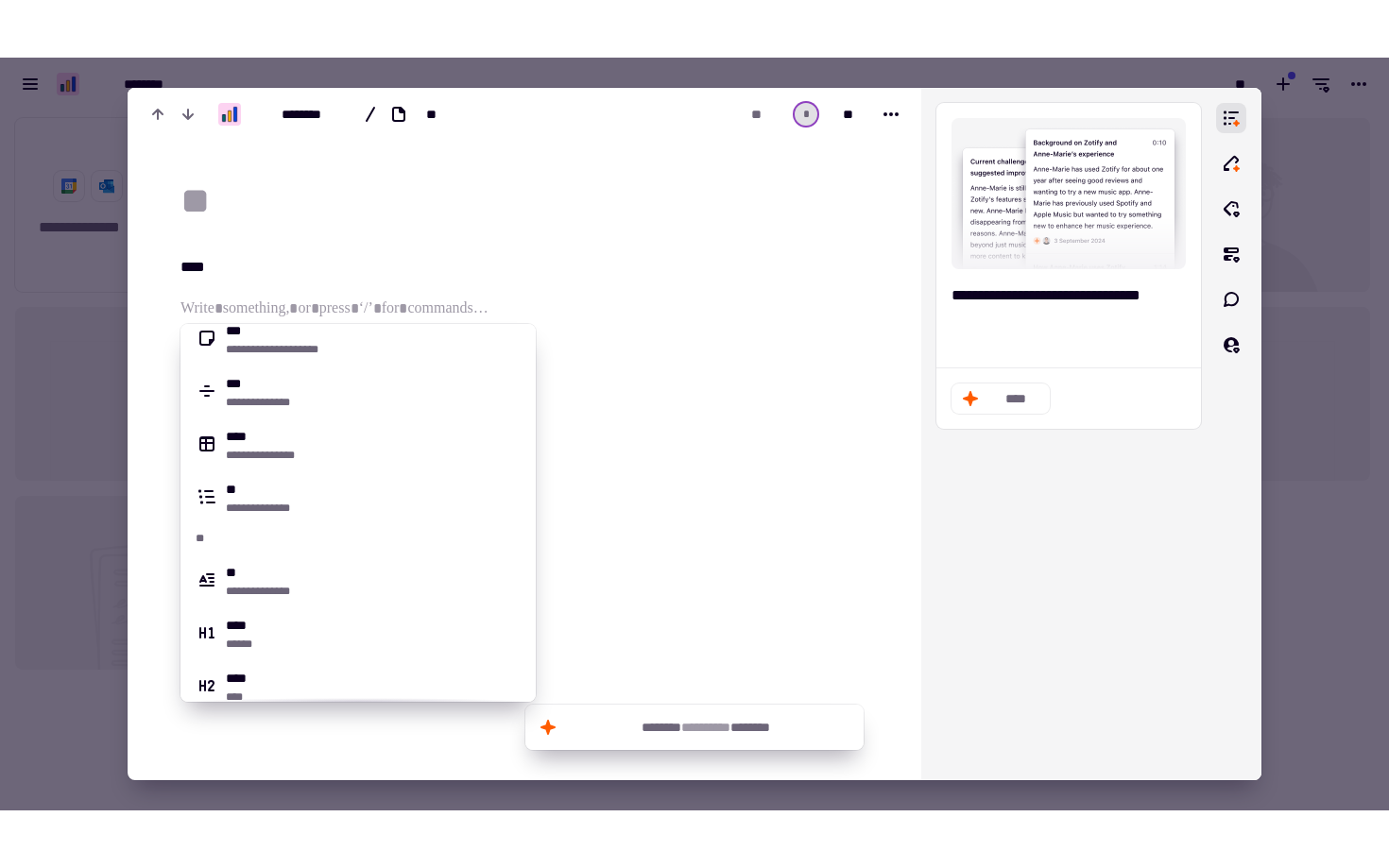 scroll, scrollTop: 710, scrollLeft: 0, axis: vertical 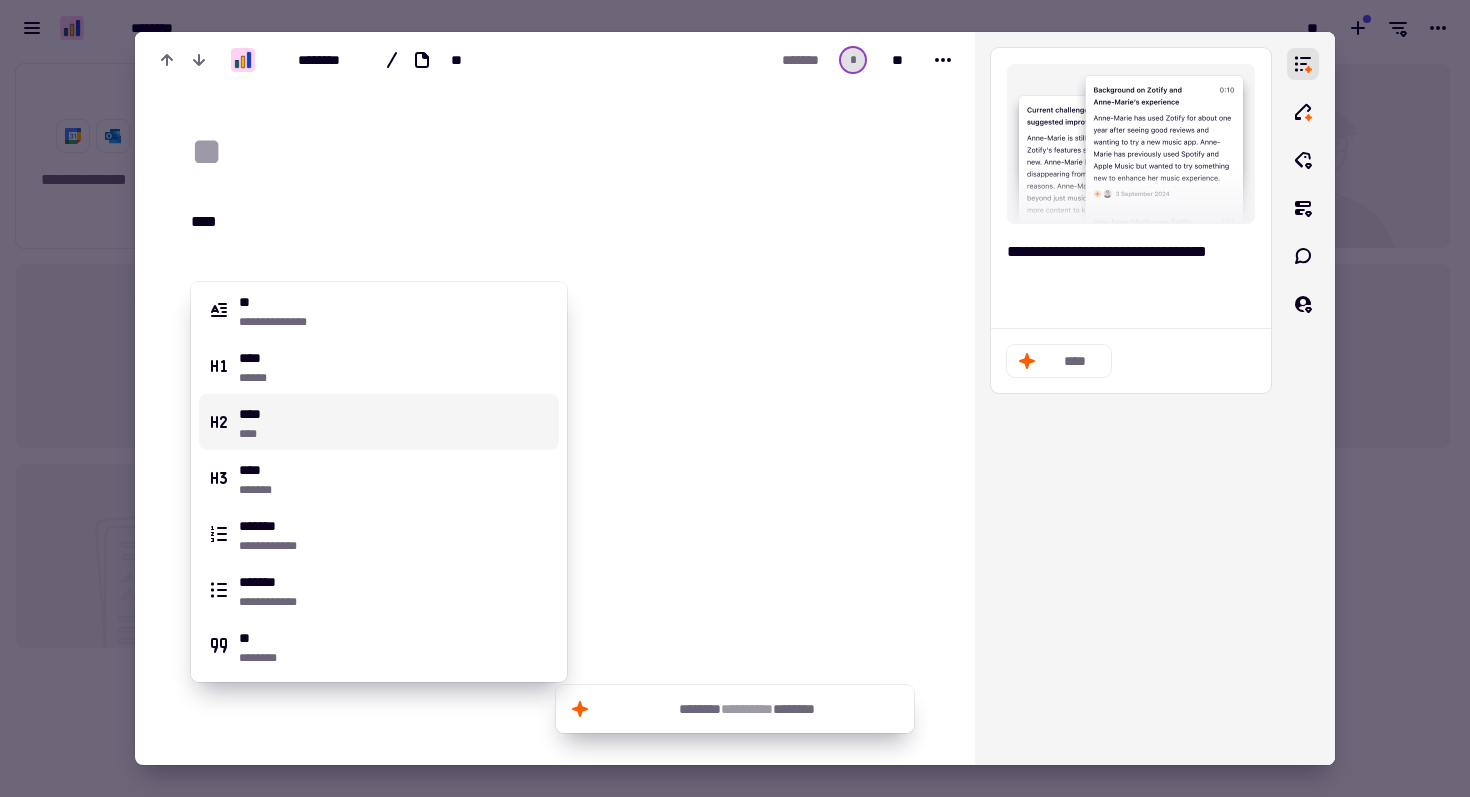 click at bounding box center [480, 459] 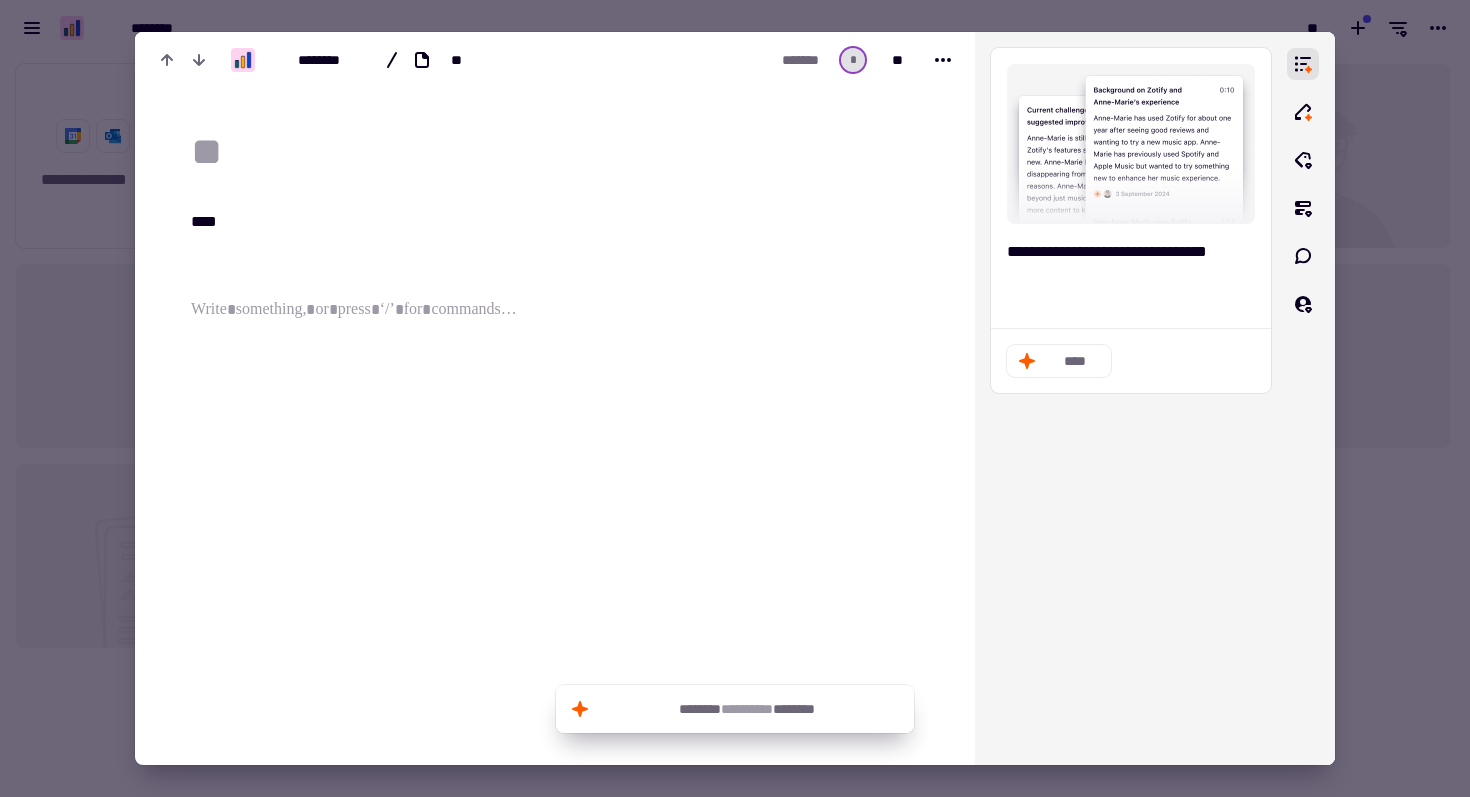click at bounding box center (567, 152) 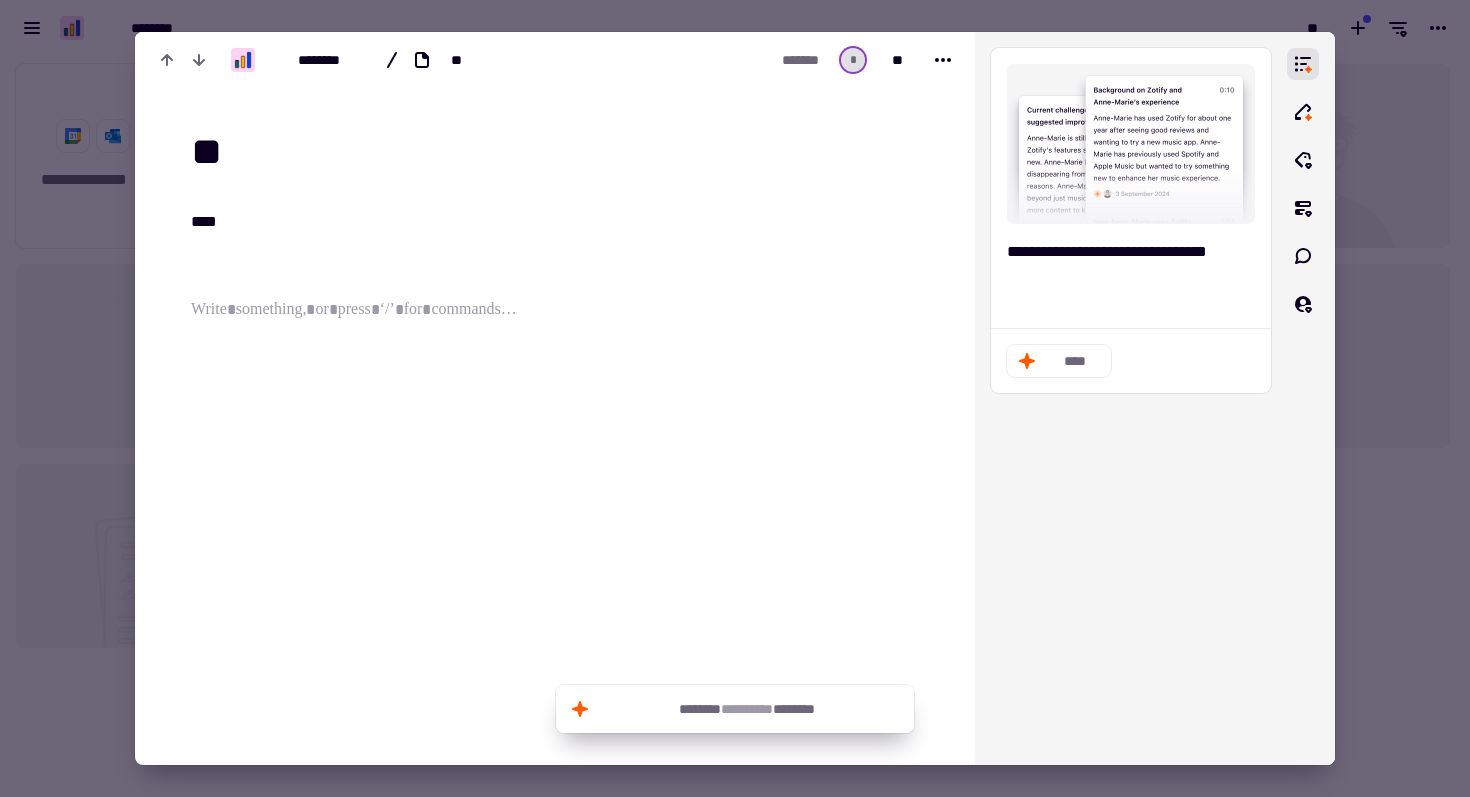 type on "**" 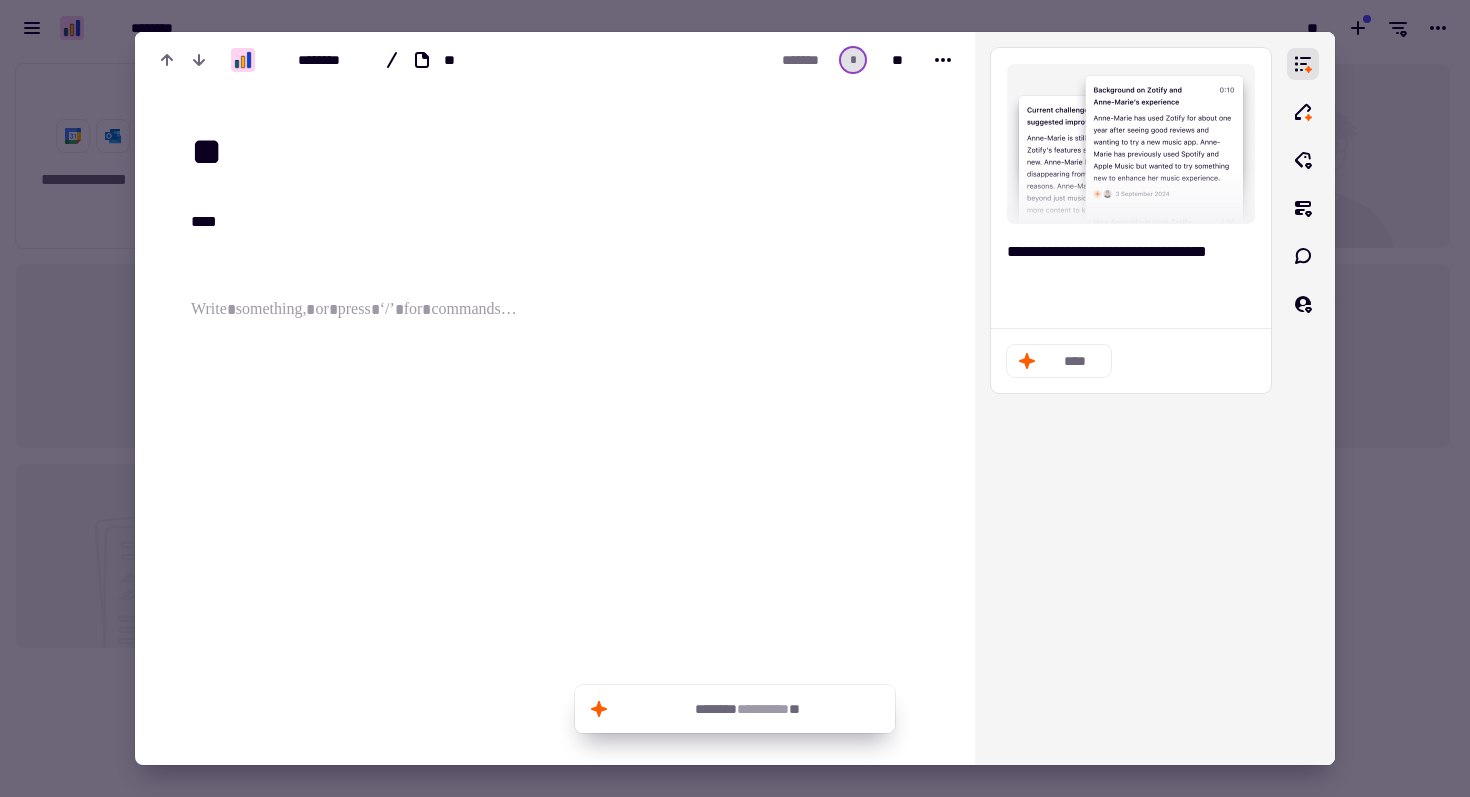 click on "[FIRST] [LAST]" at bounding box center [555, 369] 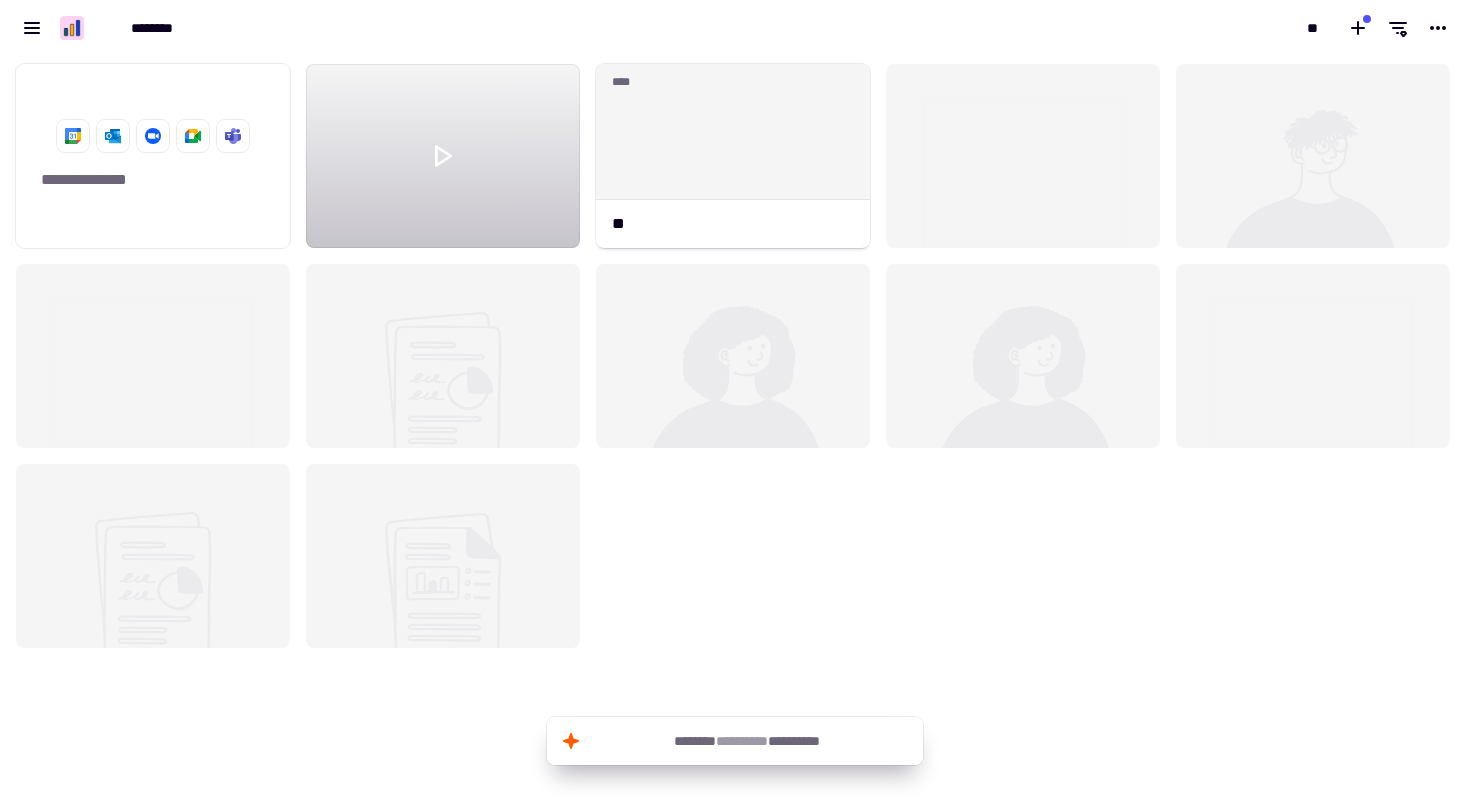 click 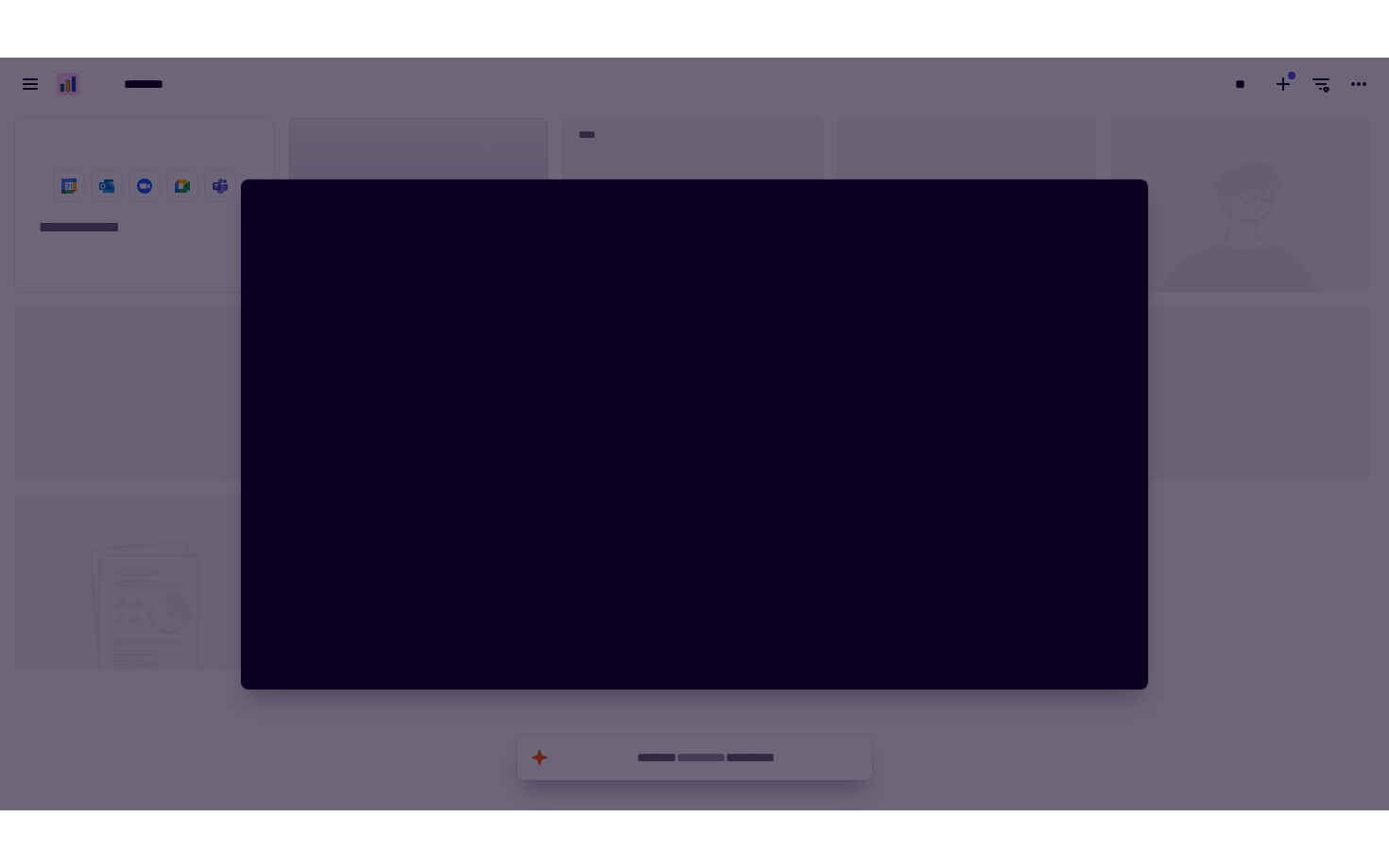 scroll, scrollTop: 1, scrollLeft: 1, axis: both 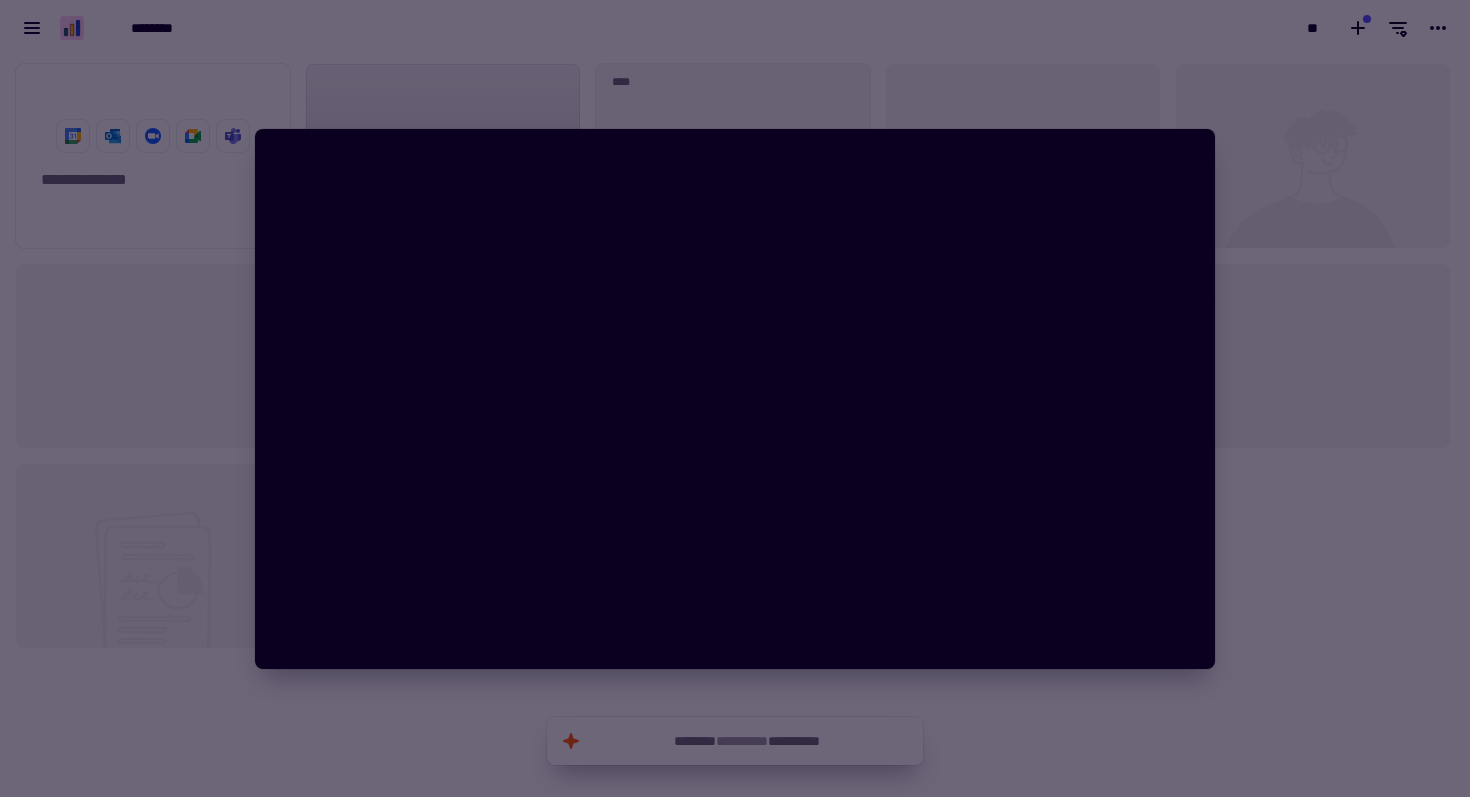 click at bounding box center [735, 398] 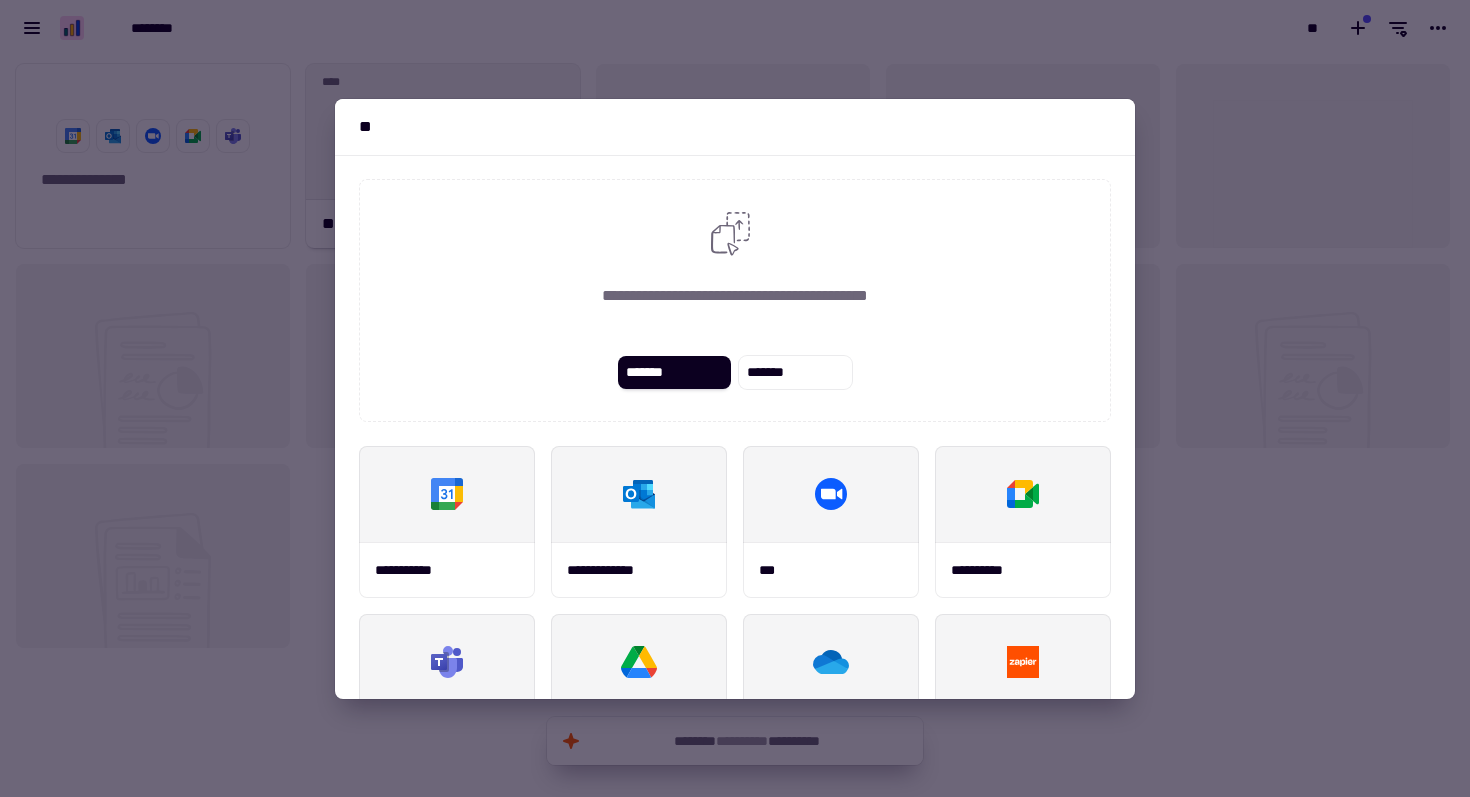 click at bounding box center (735, 398) 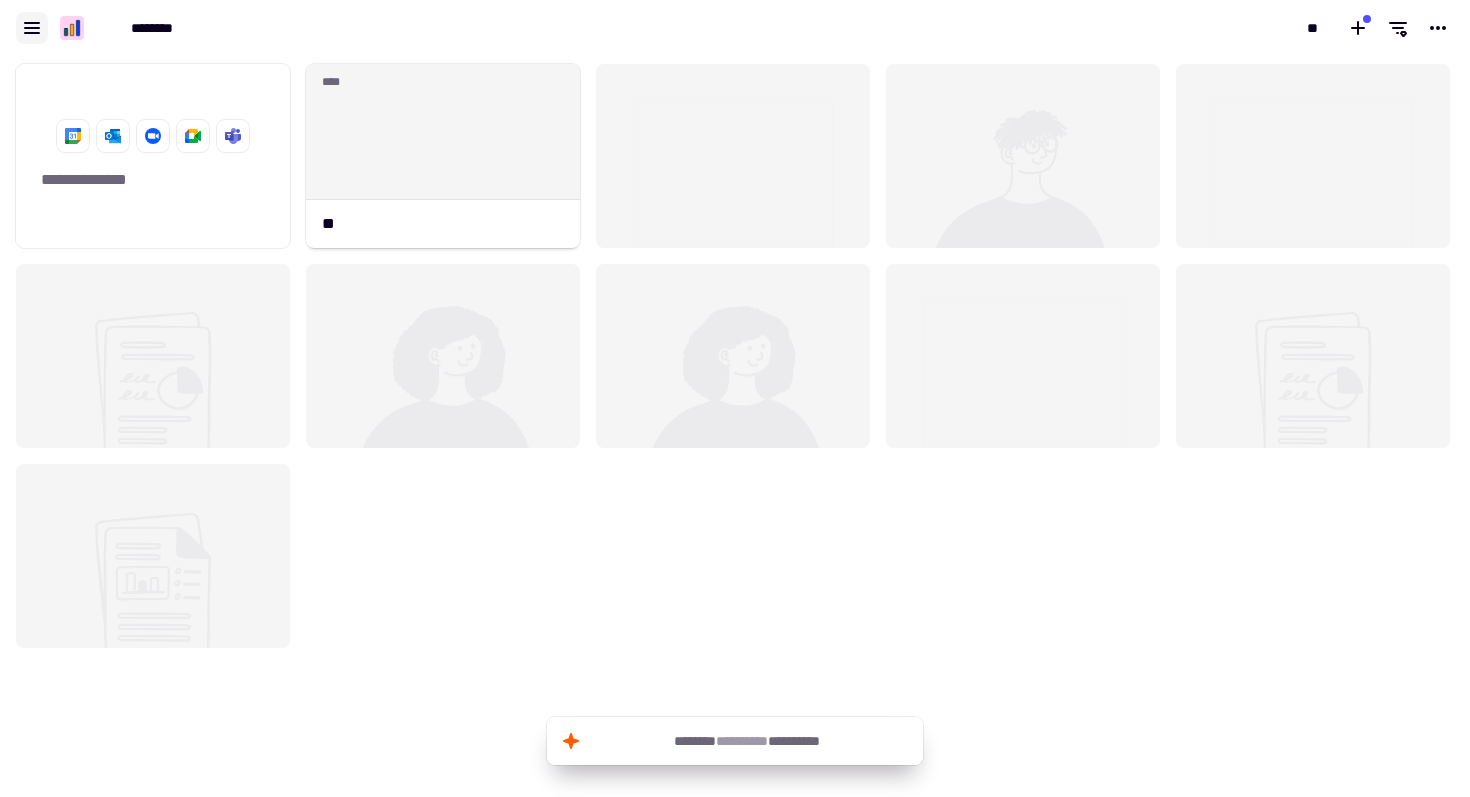 click 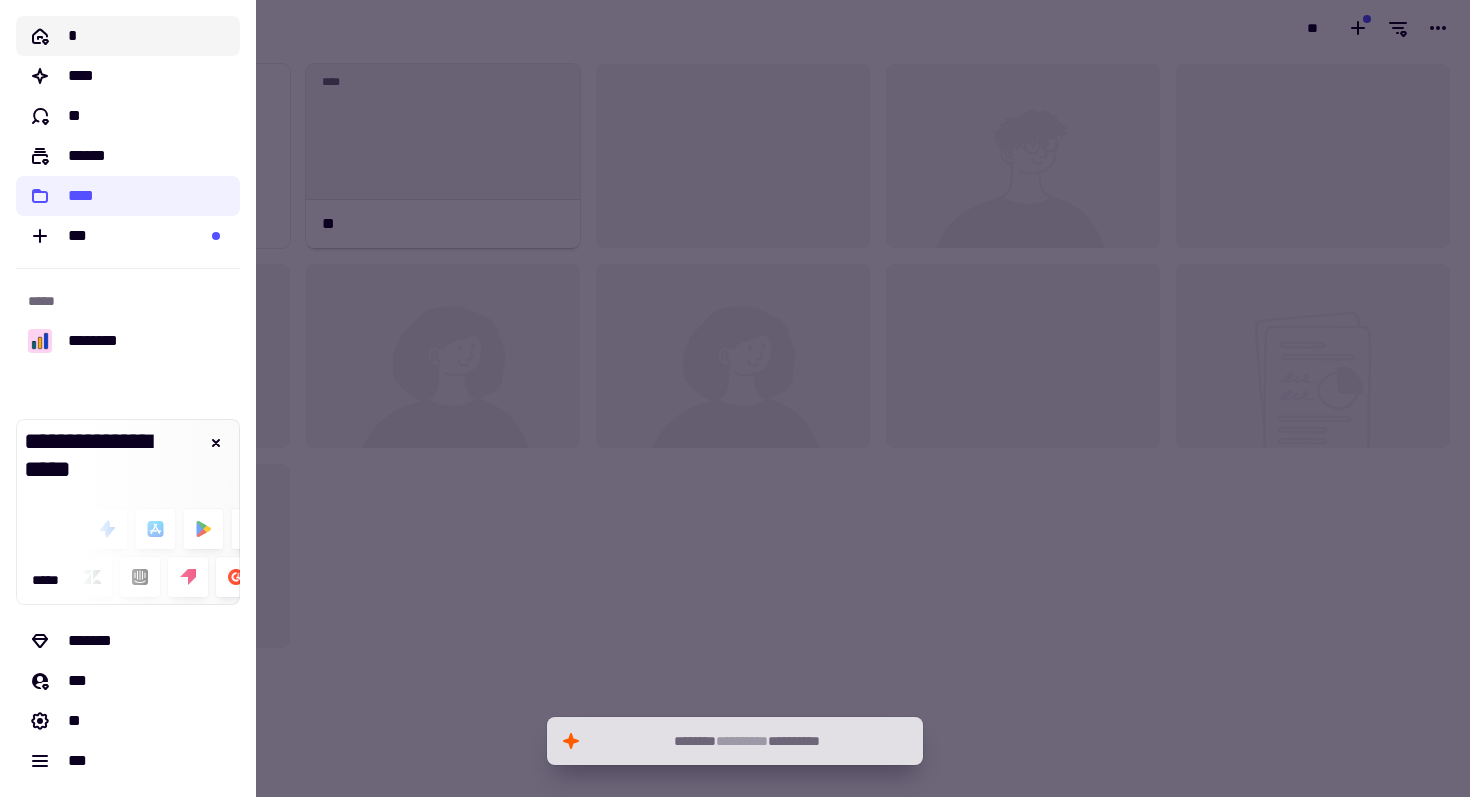 click on "*" 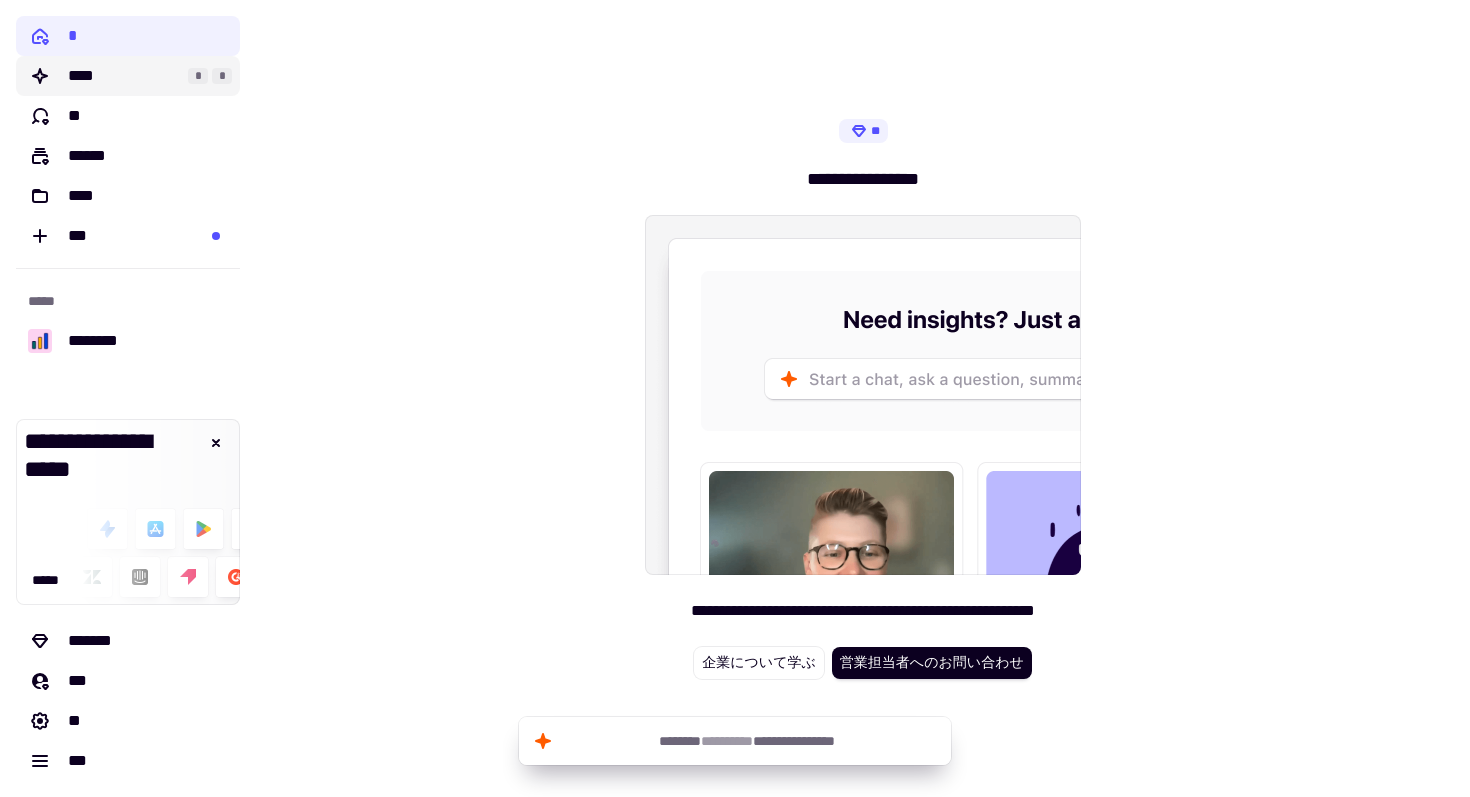 click on "****" 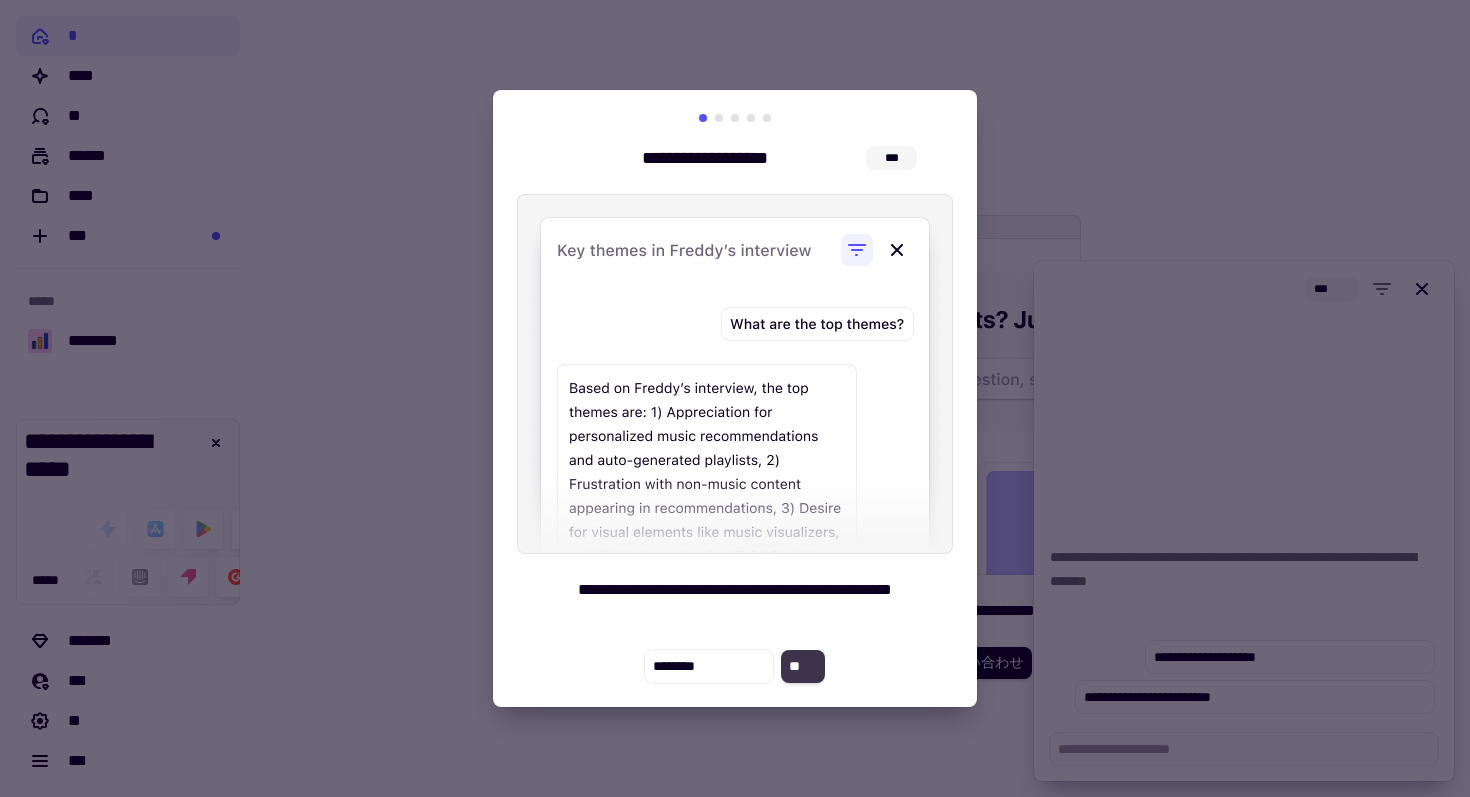 click on "**" 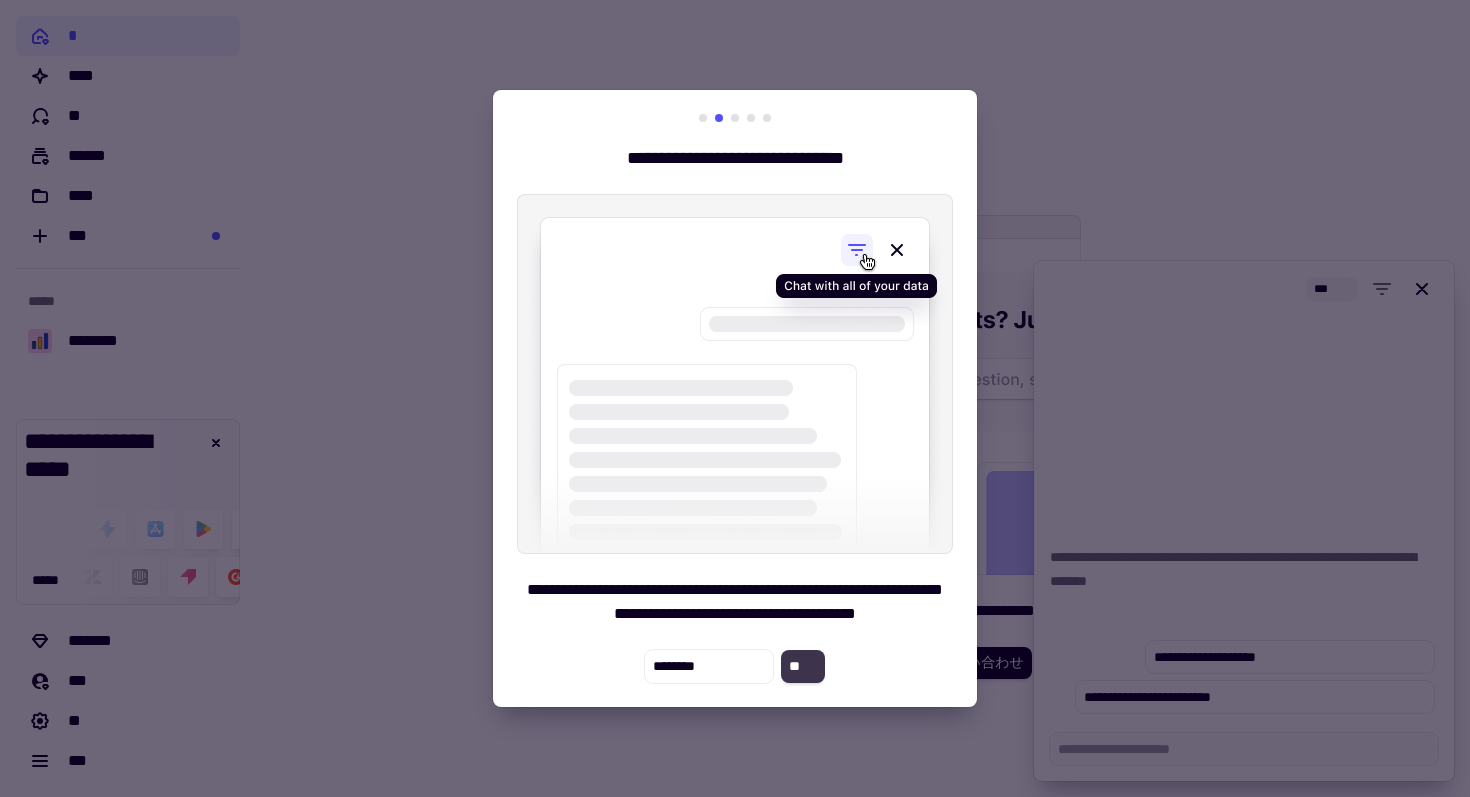 click on "**" 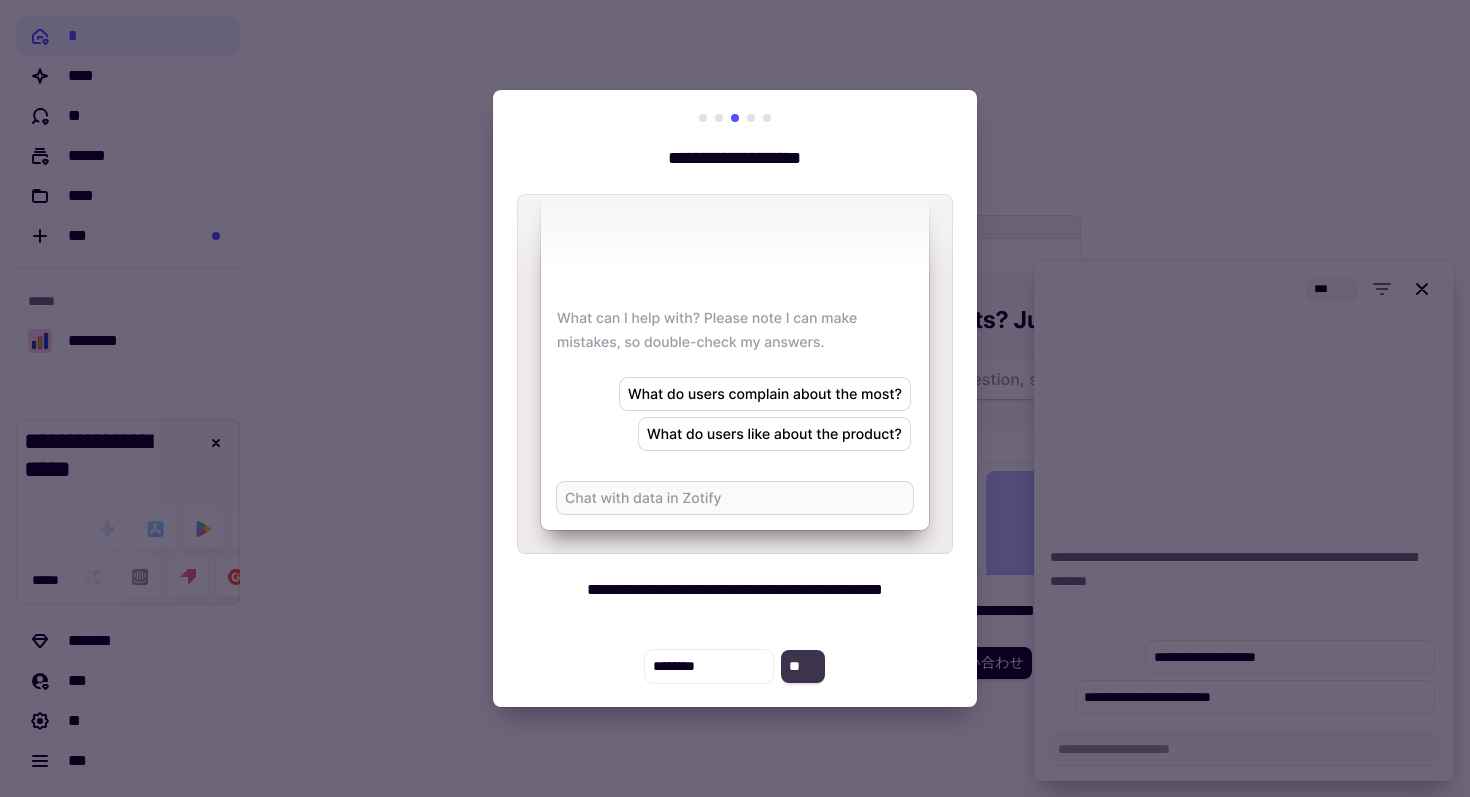 click on "**" 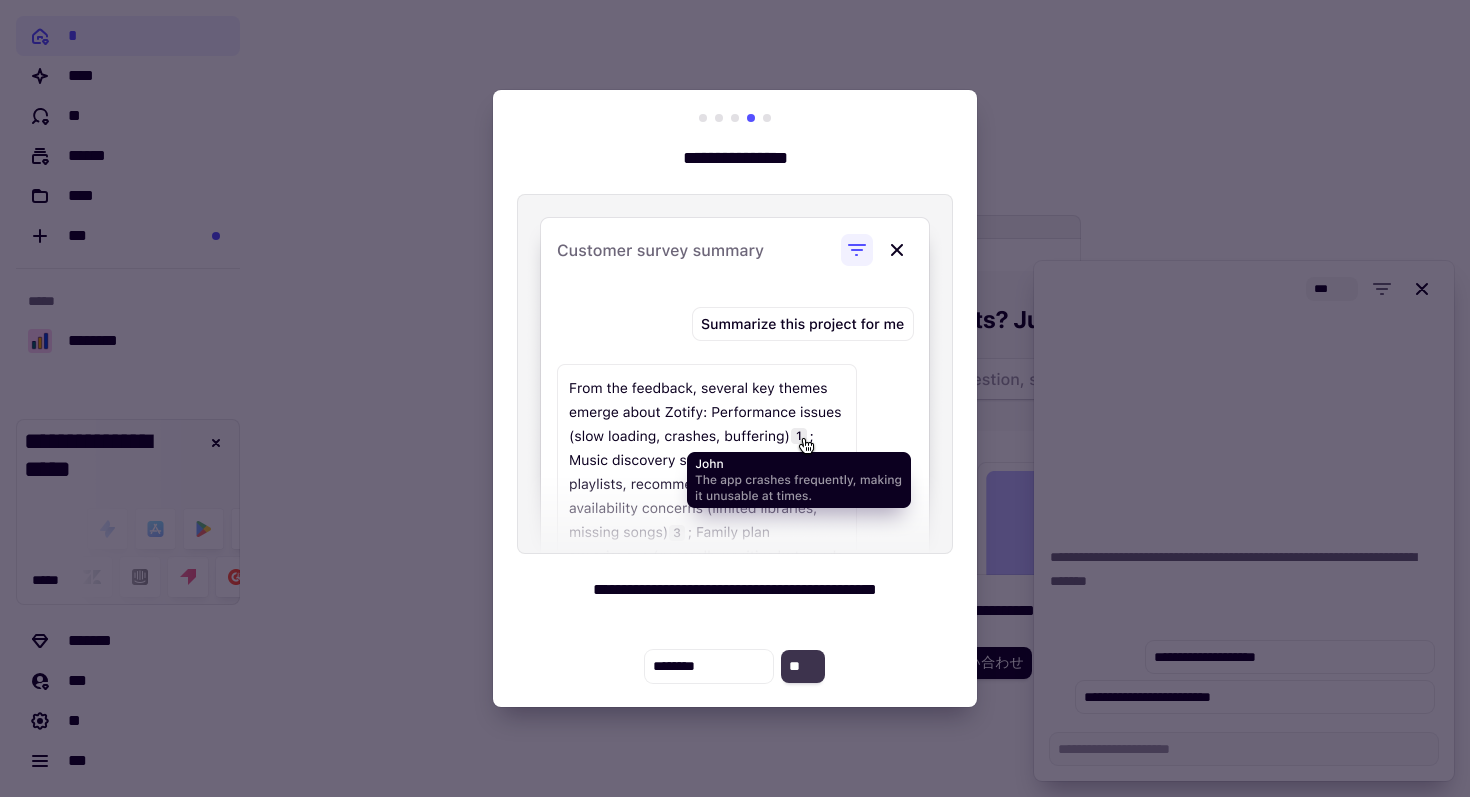 click on "**" 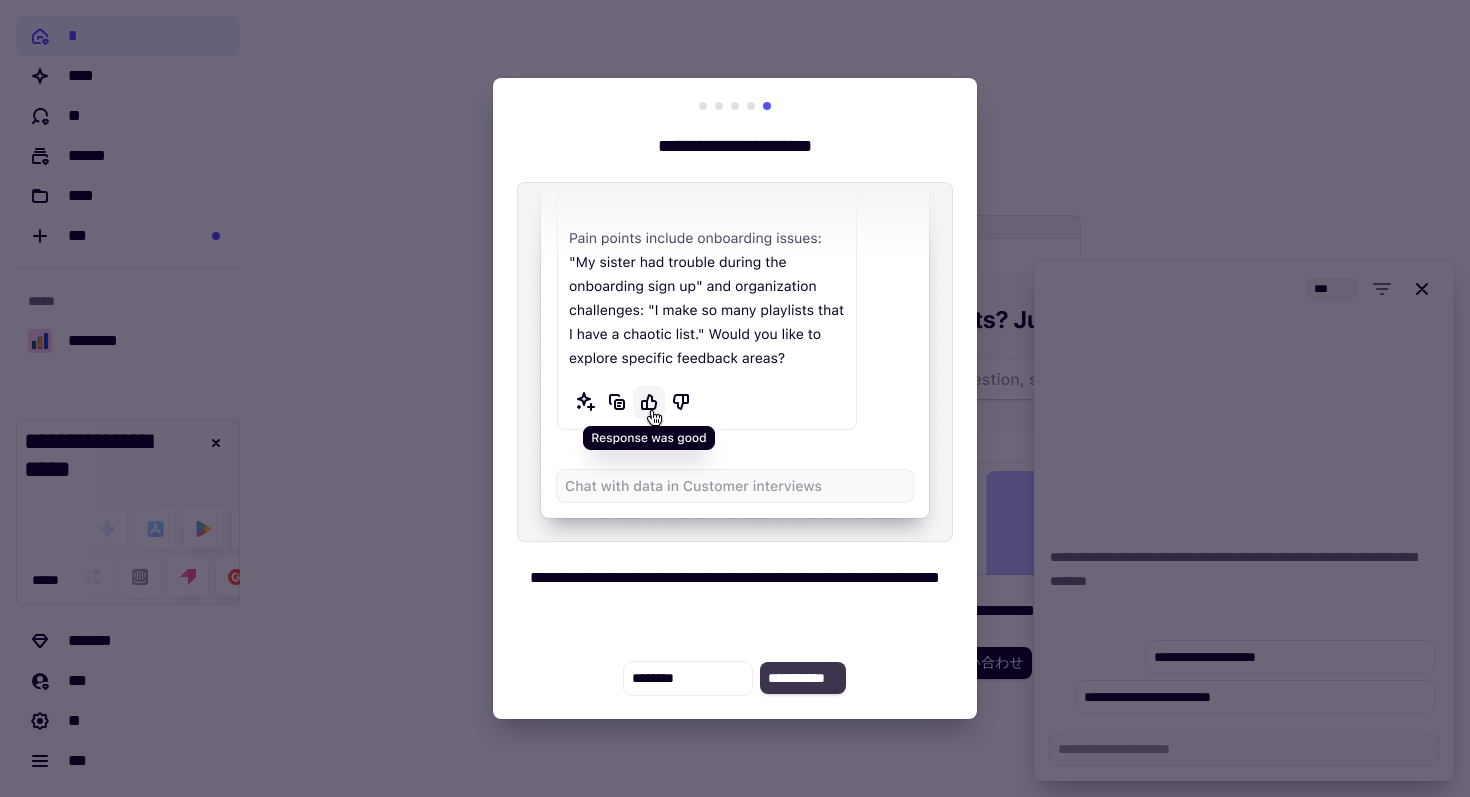 click on "**********" 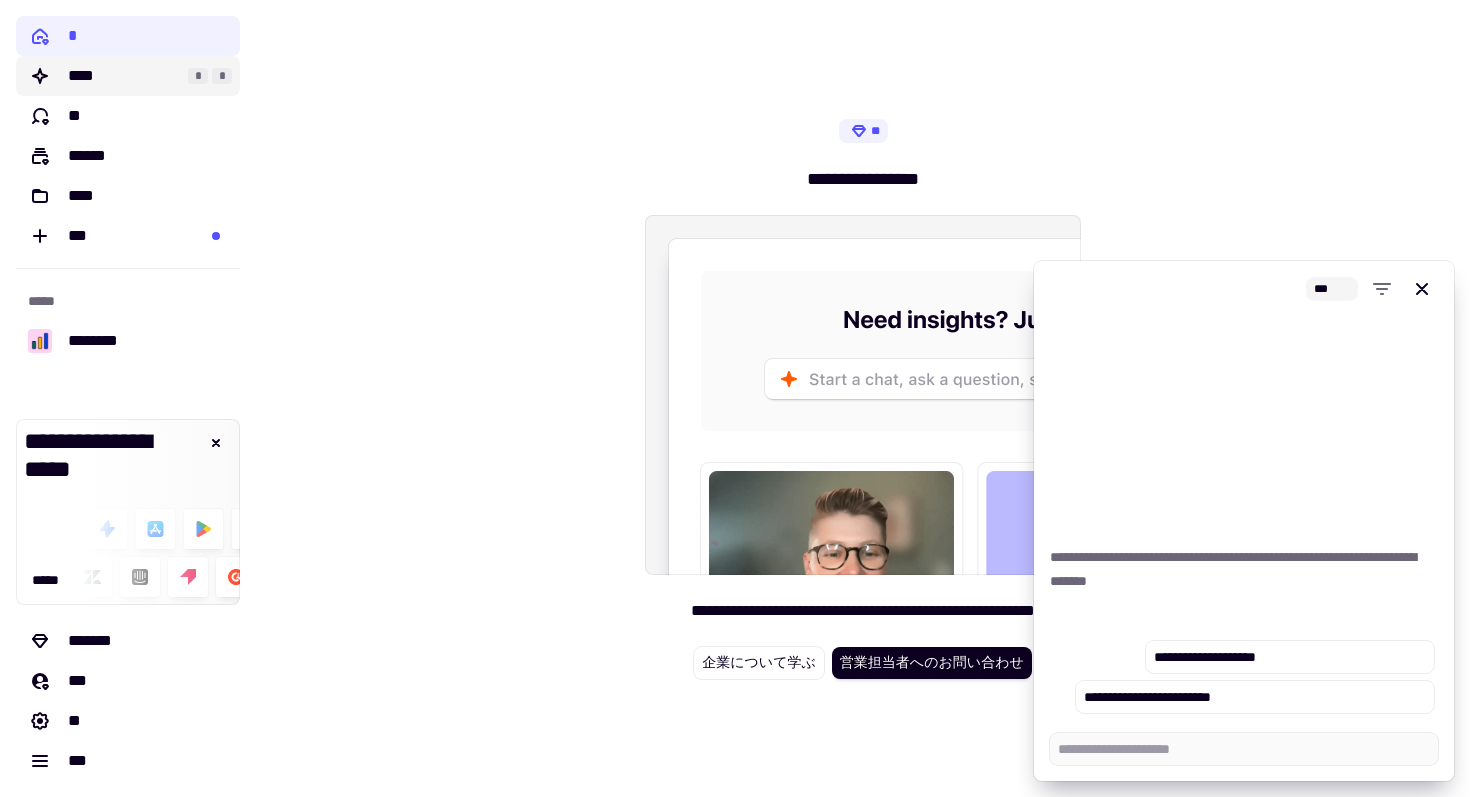 click on "****" 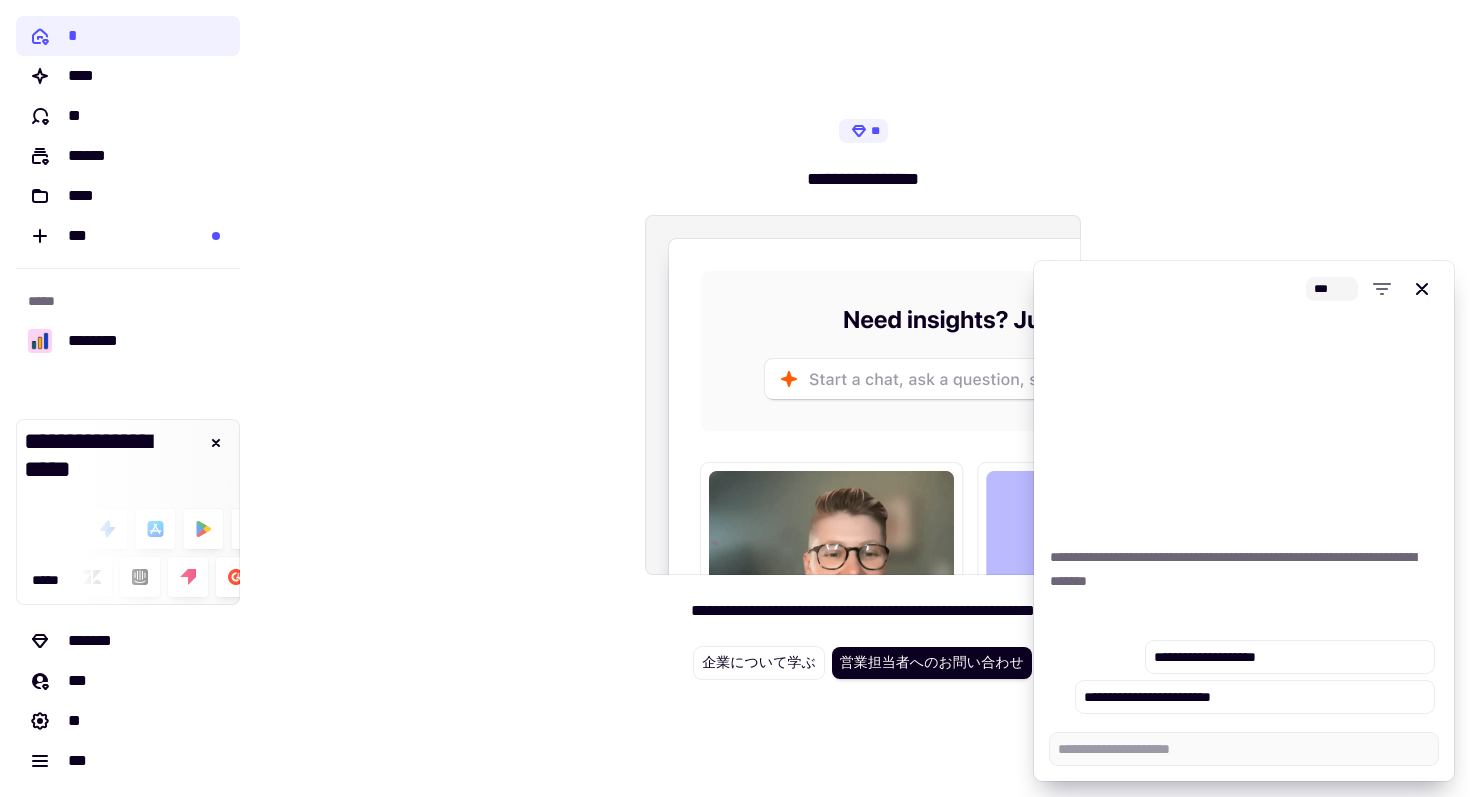 click on "[FIRST] [LAST] [EMAIL] [PHONE] [ADDRESS]" at bounding box center [1244, 517] 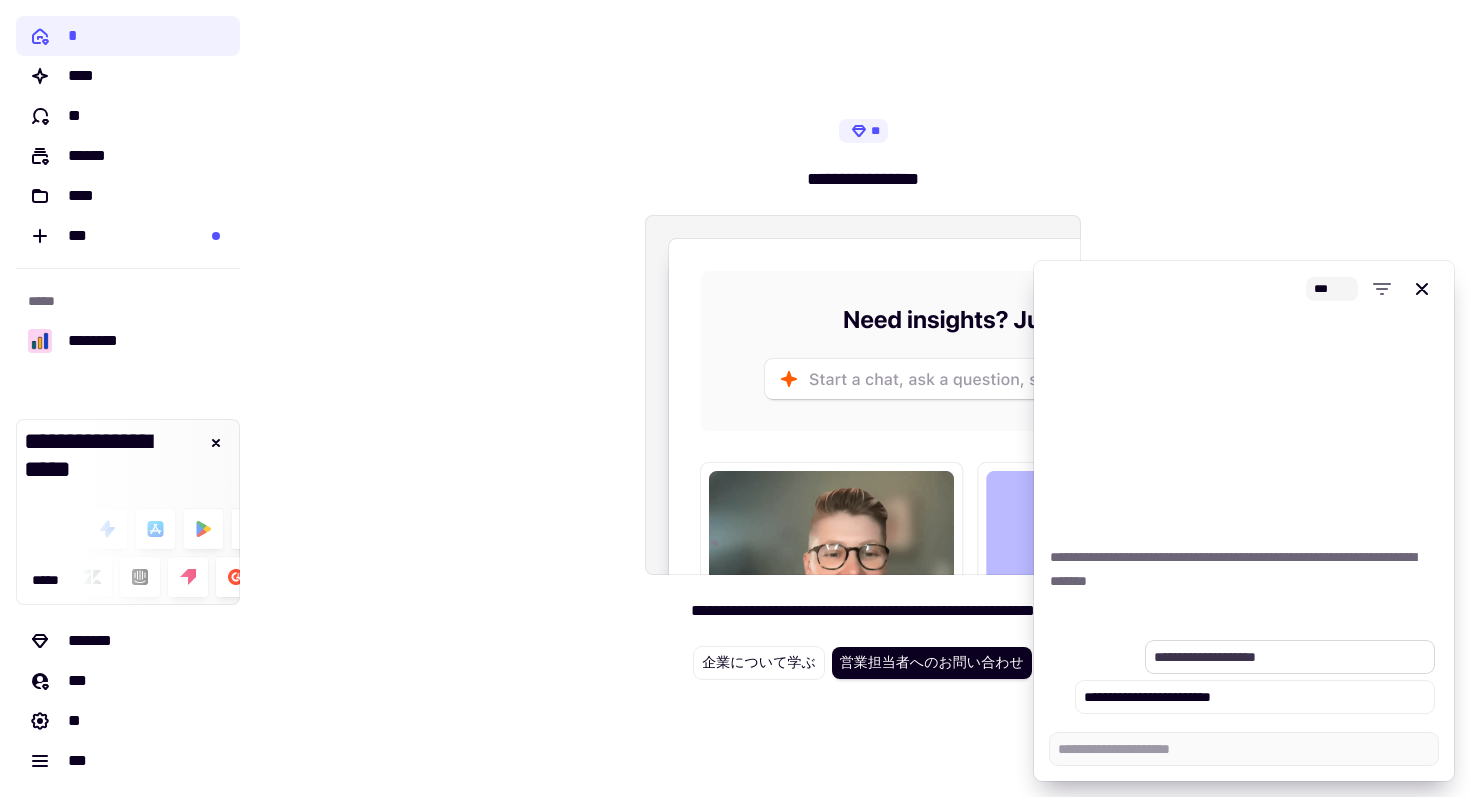 click on "**********" at bounding box center (1205, 657) 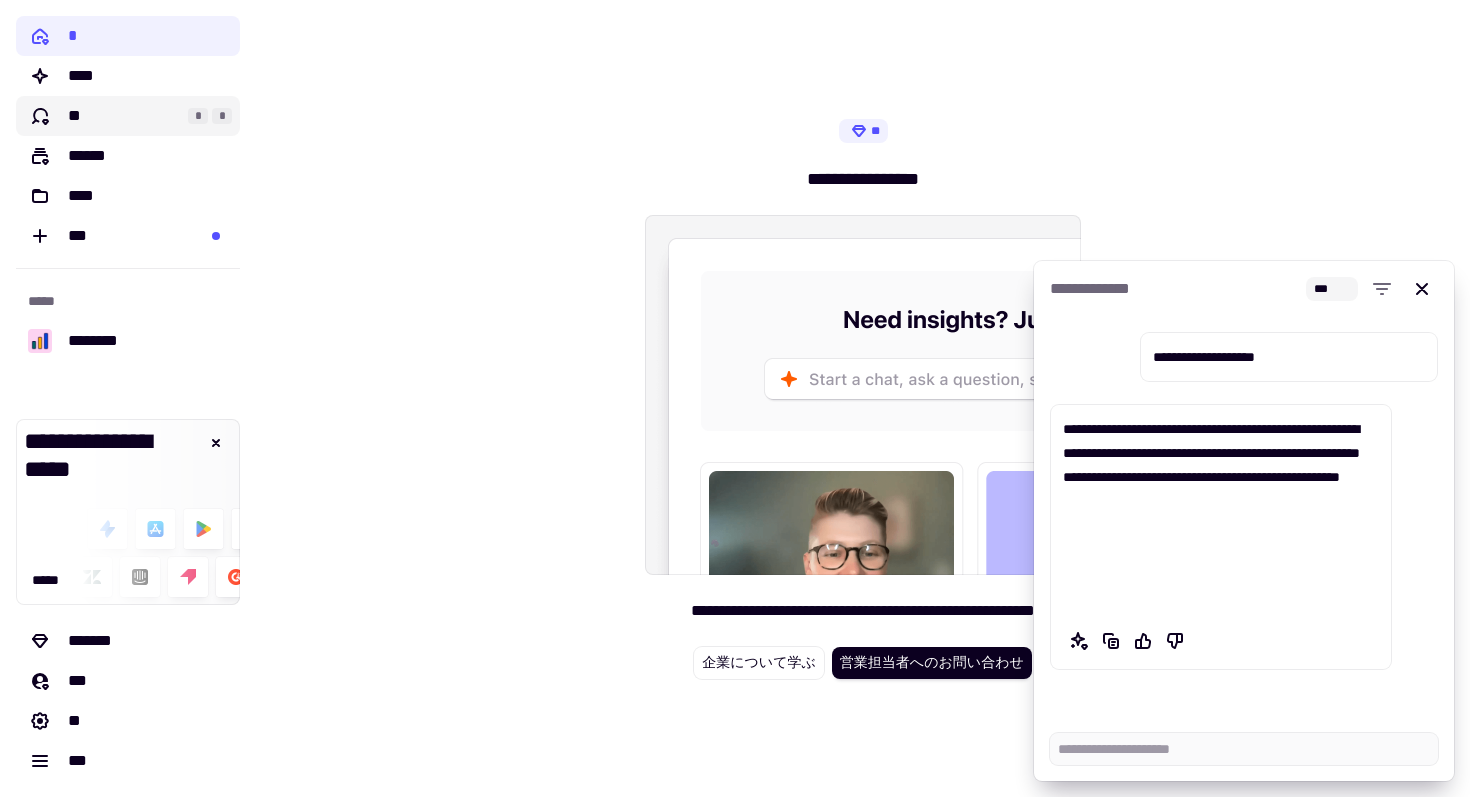 click on "**" 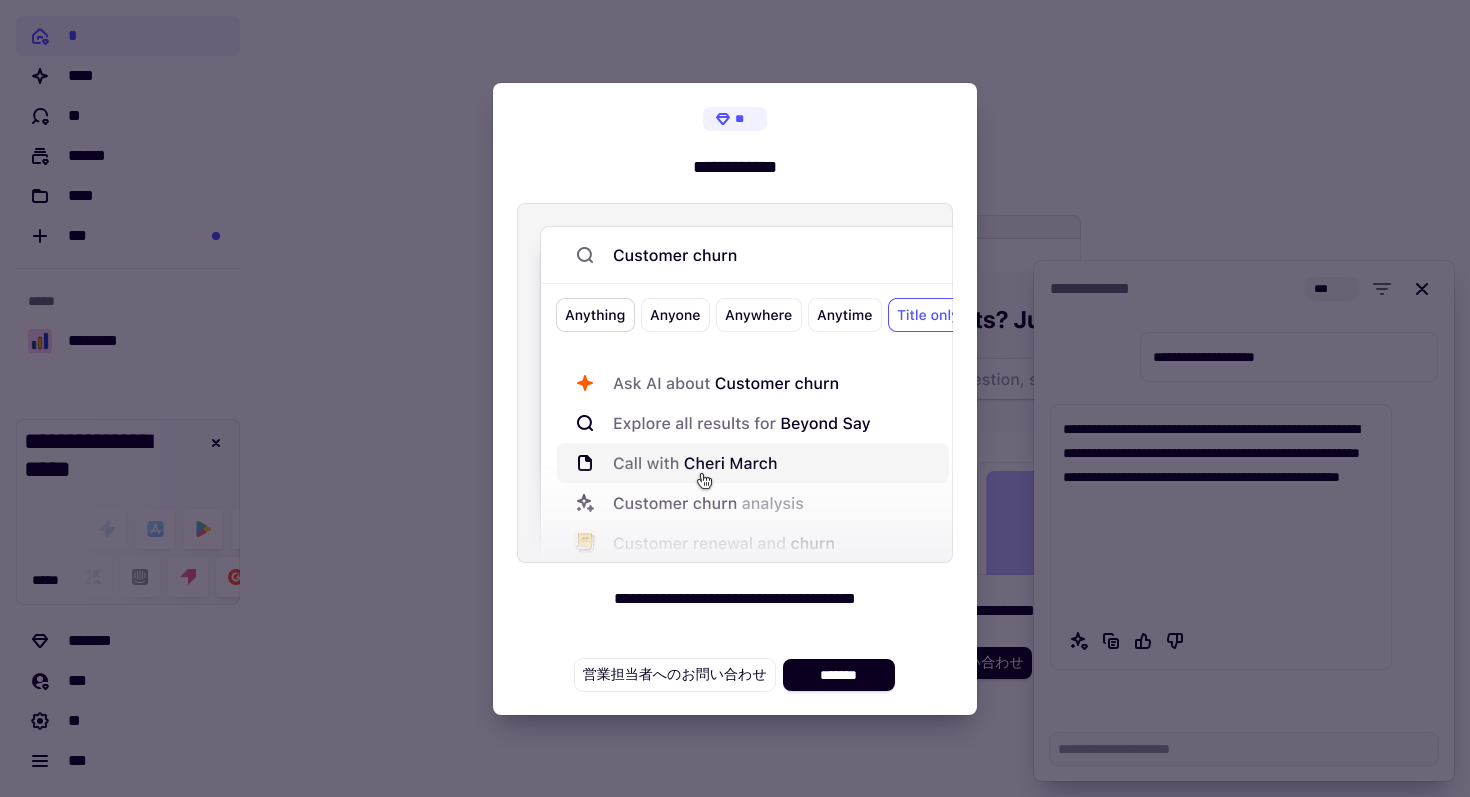 click at bounding box center (735, 398) 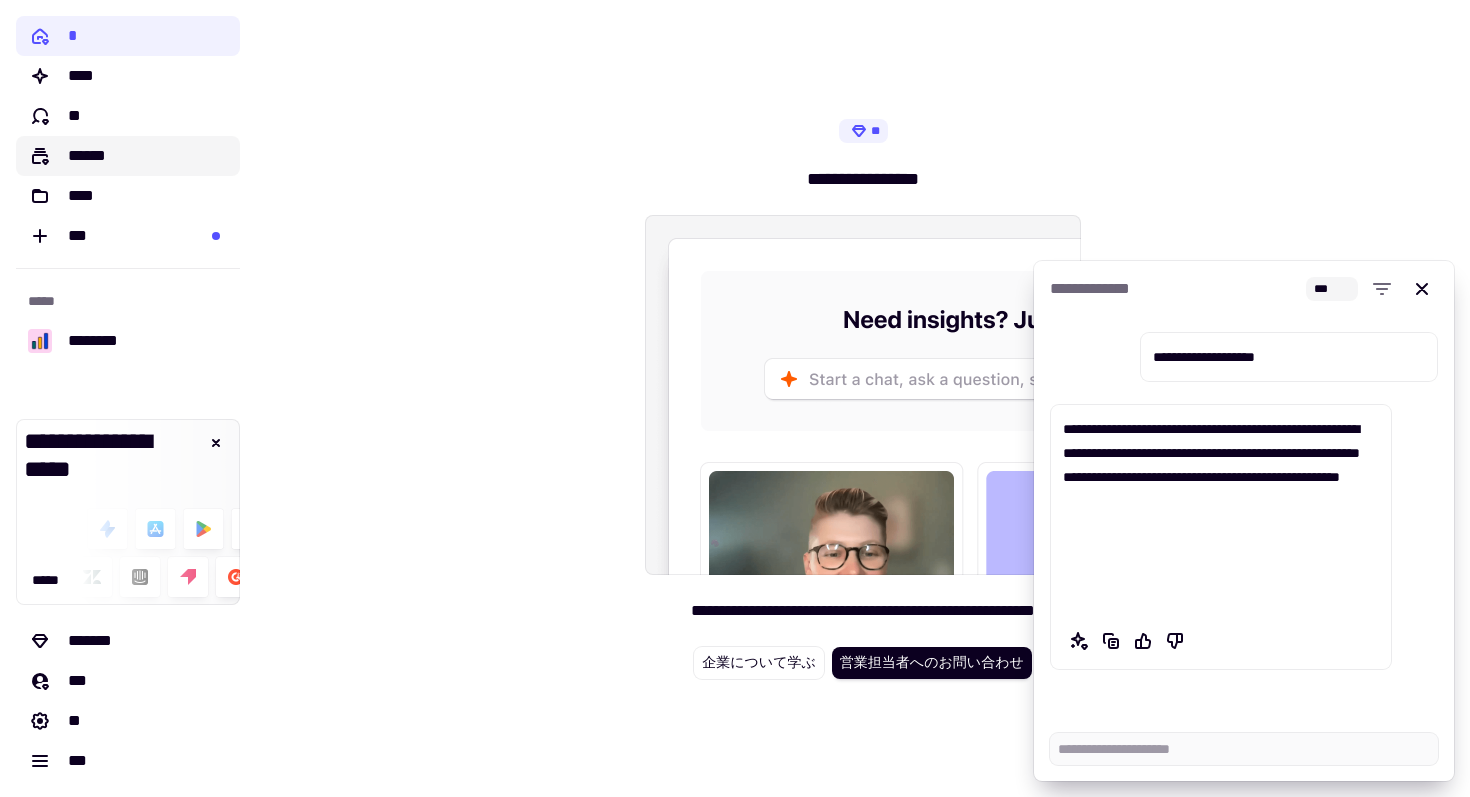 click on "******" 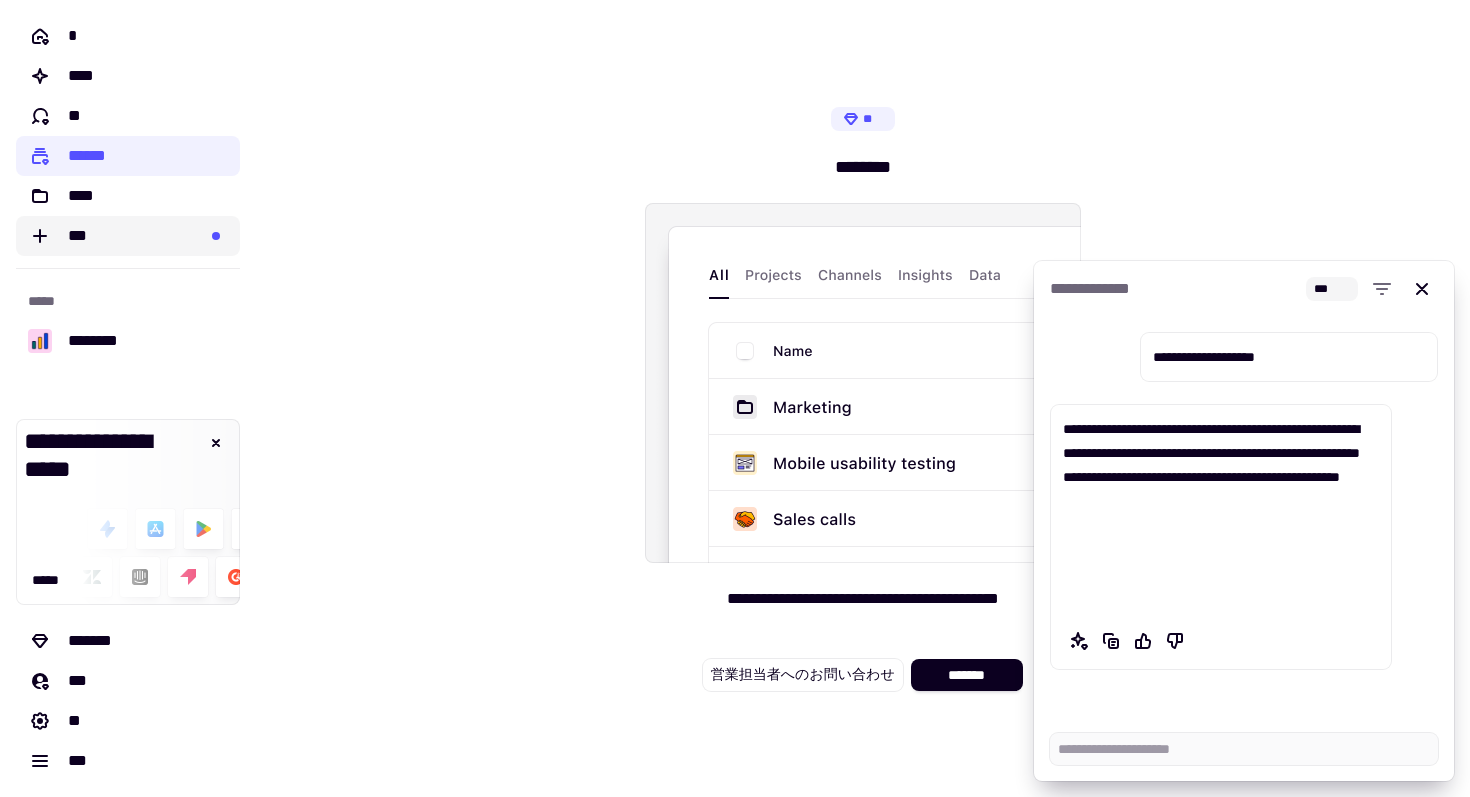 click on "***" 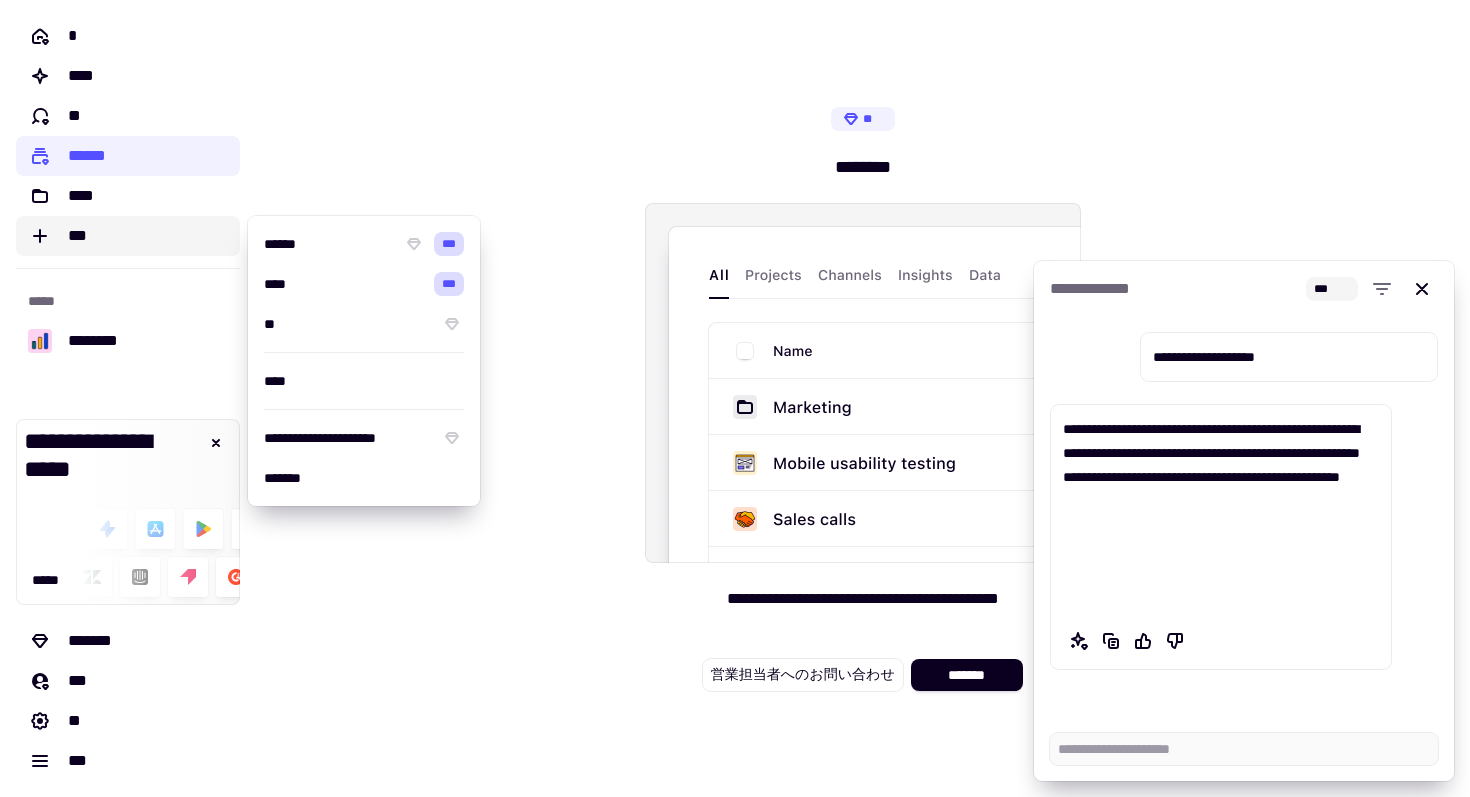 click 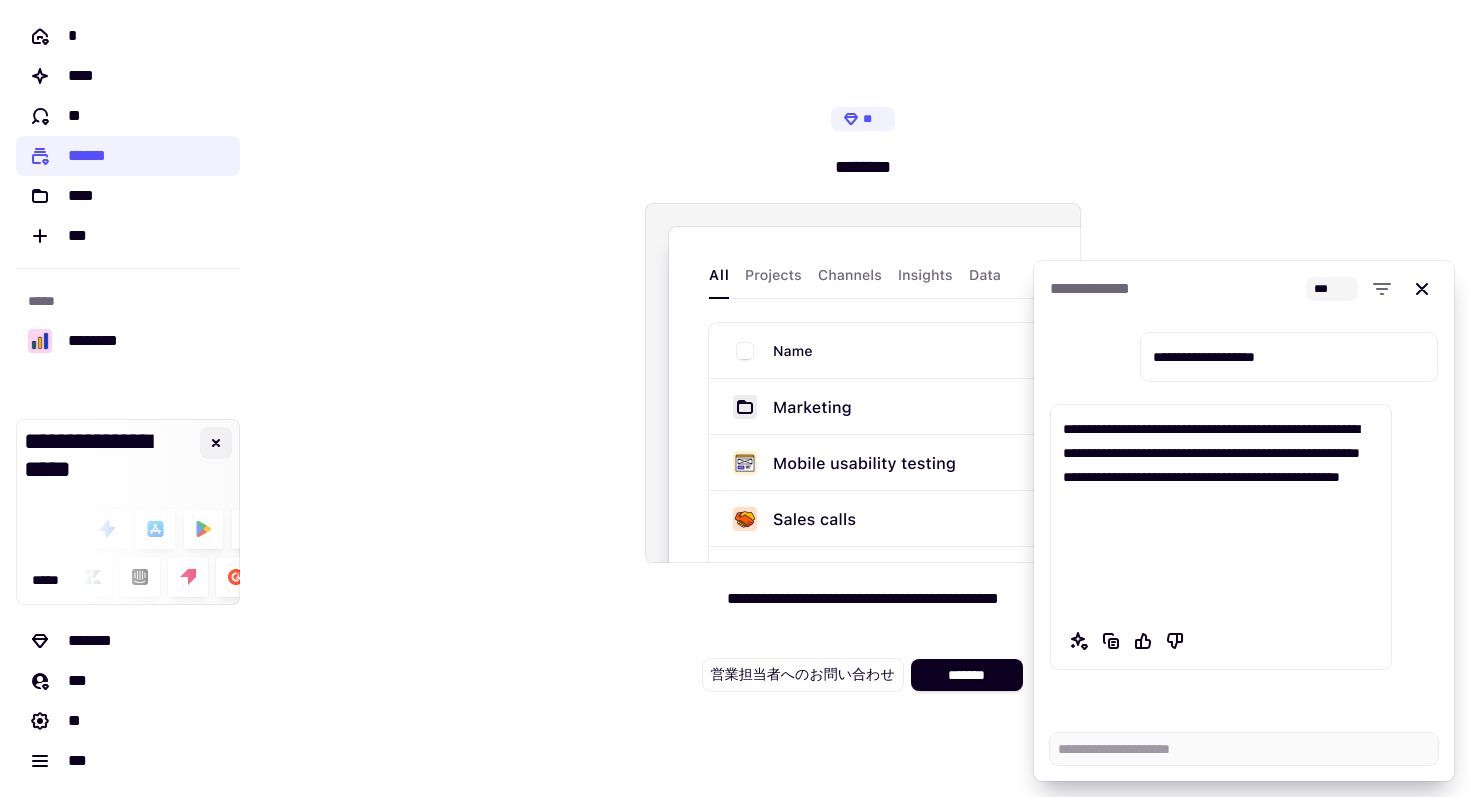 click 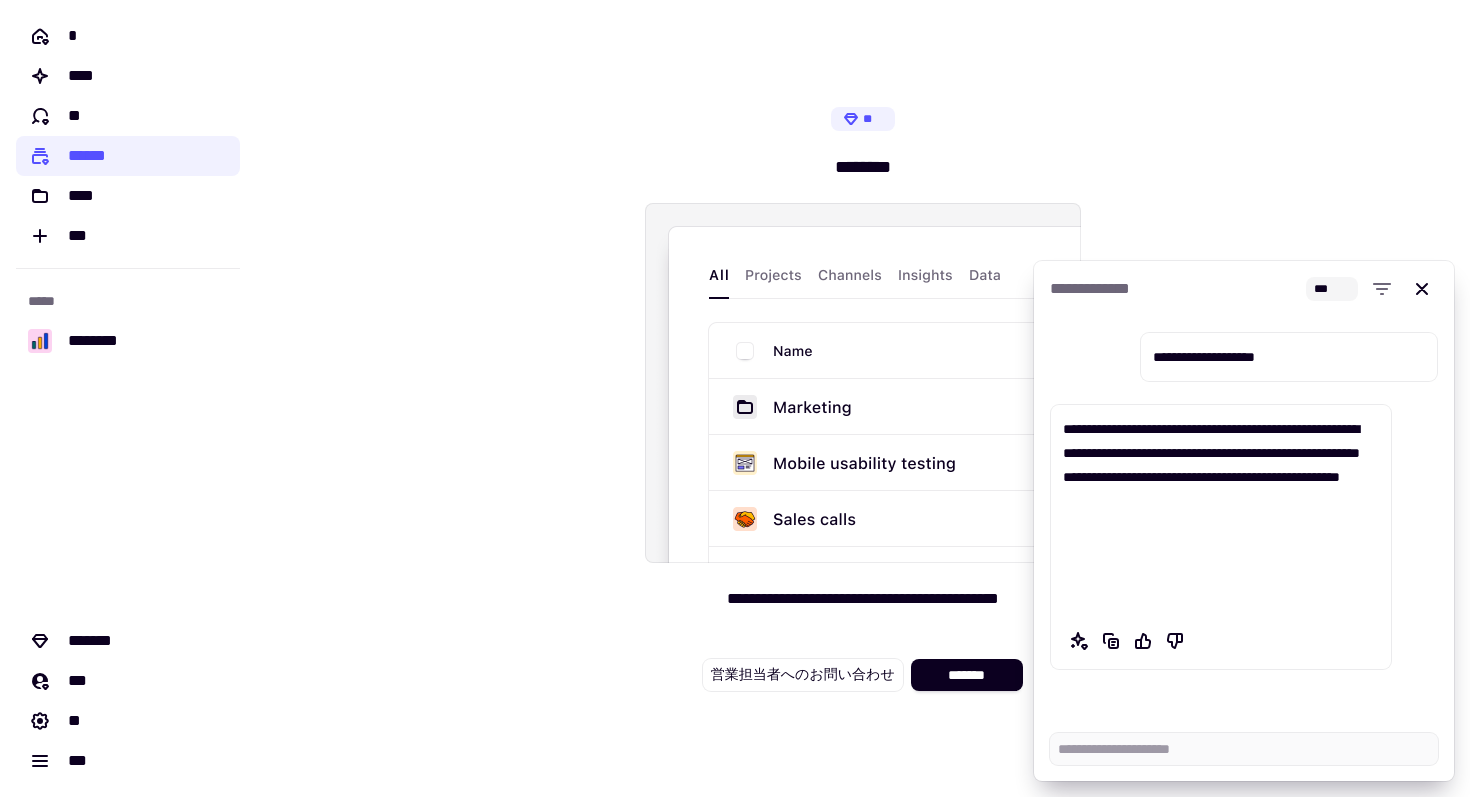type on "*" 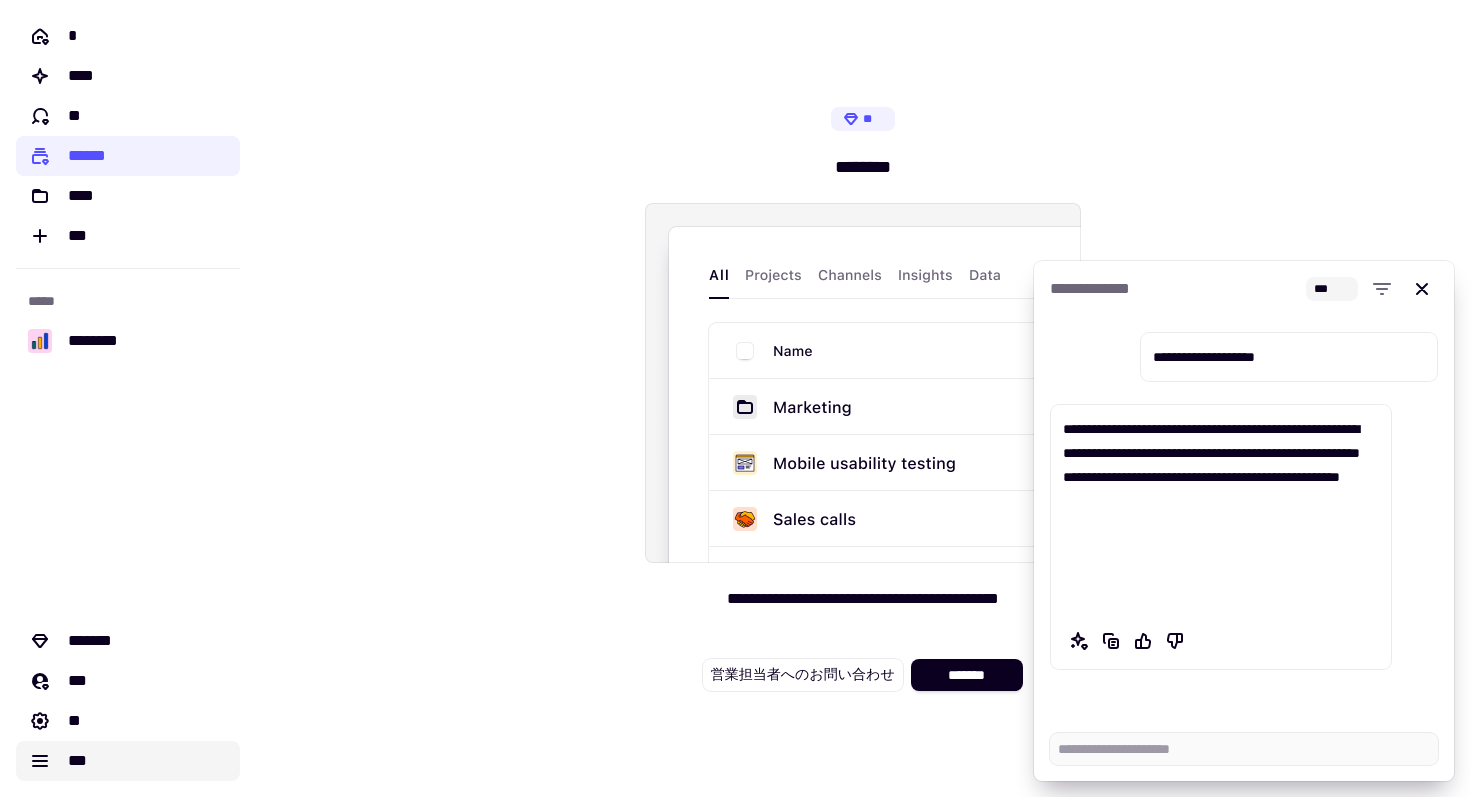 click on "***" 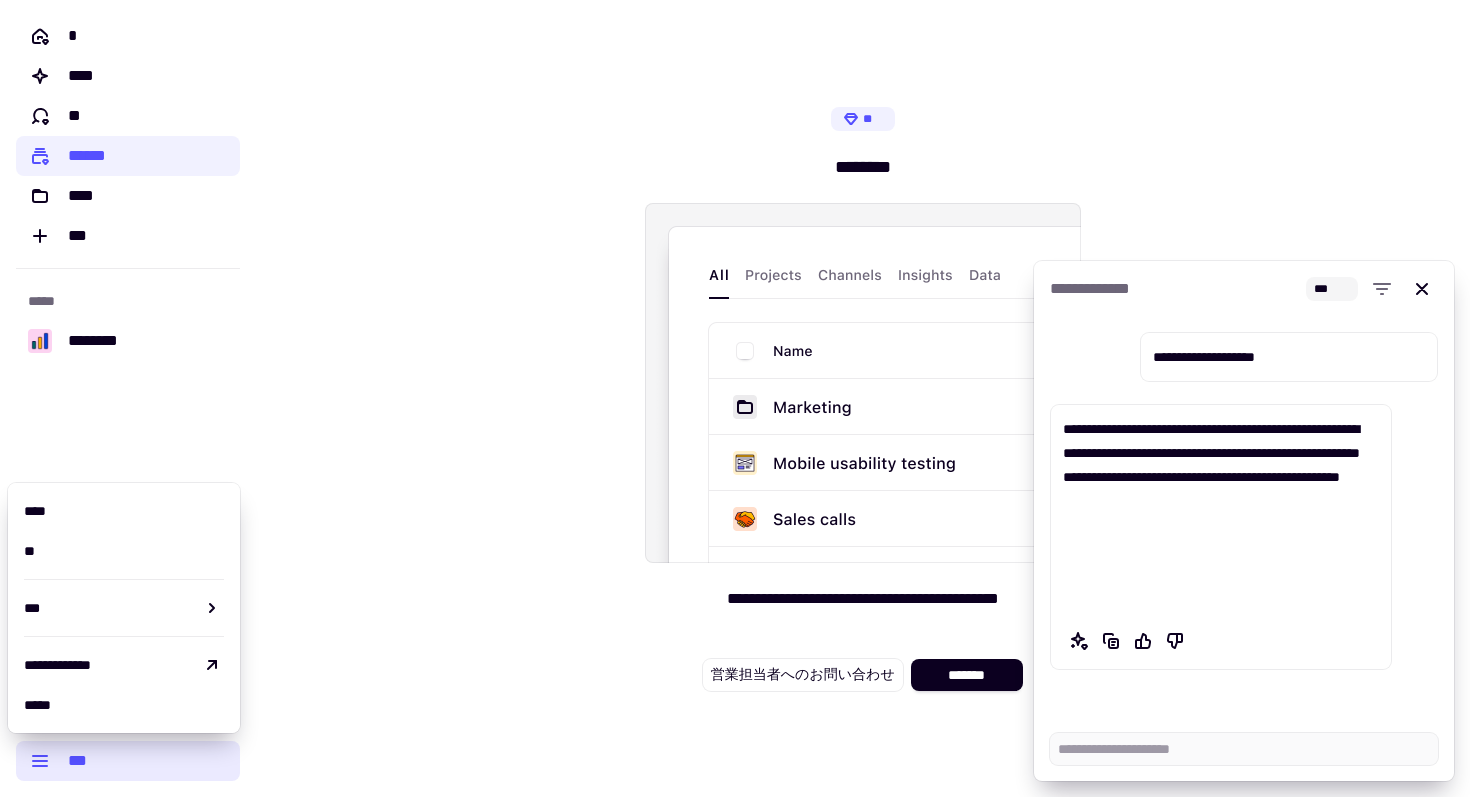 click on "***" 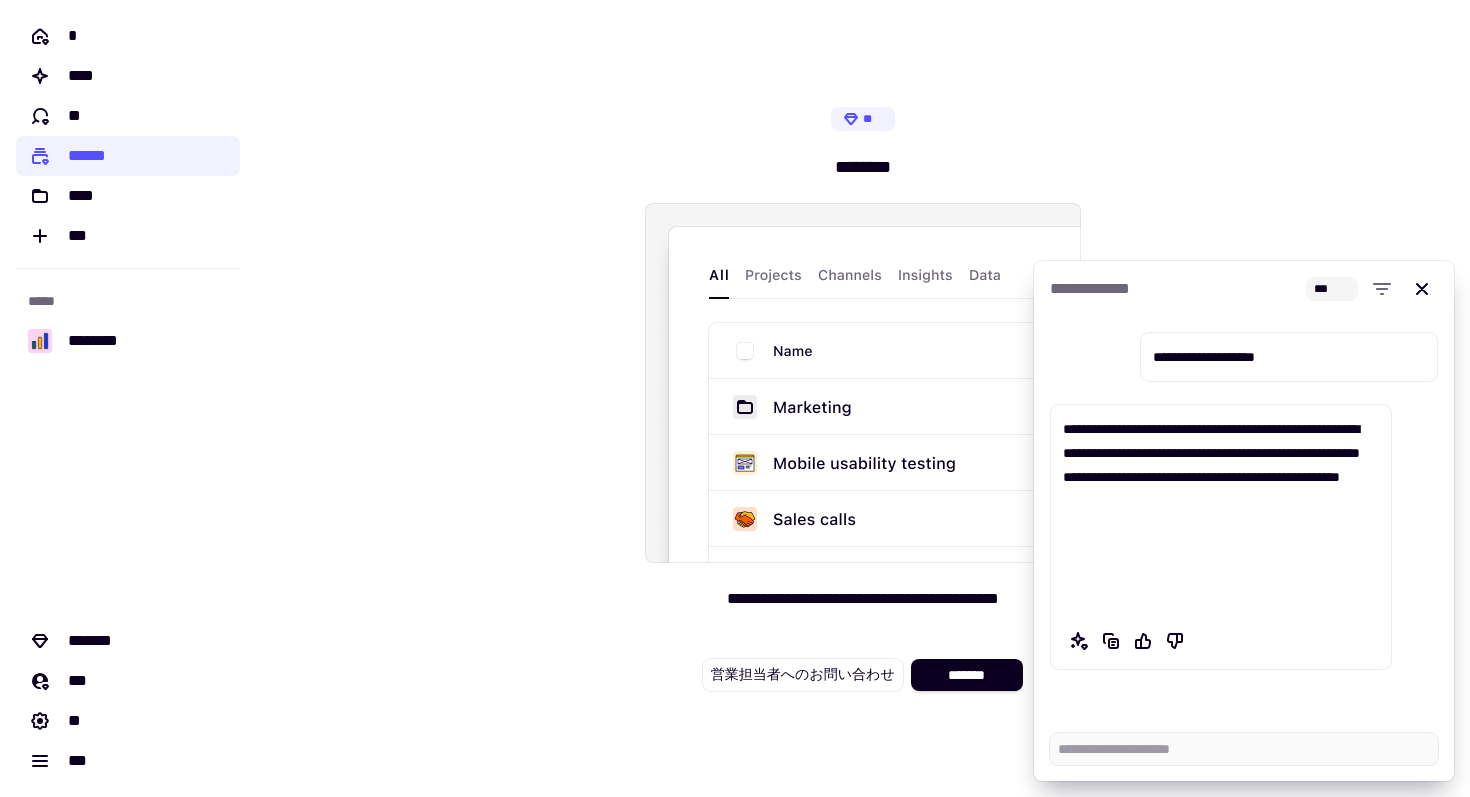 click on "[FIRST] [LAST] [EMAIL] [PHONE] [ADDRESS]" at bounding box center (863, 398) 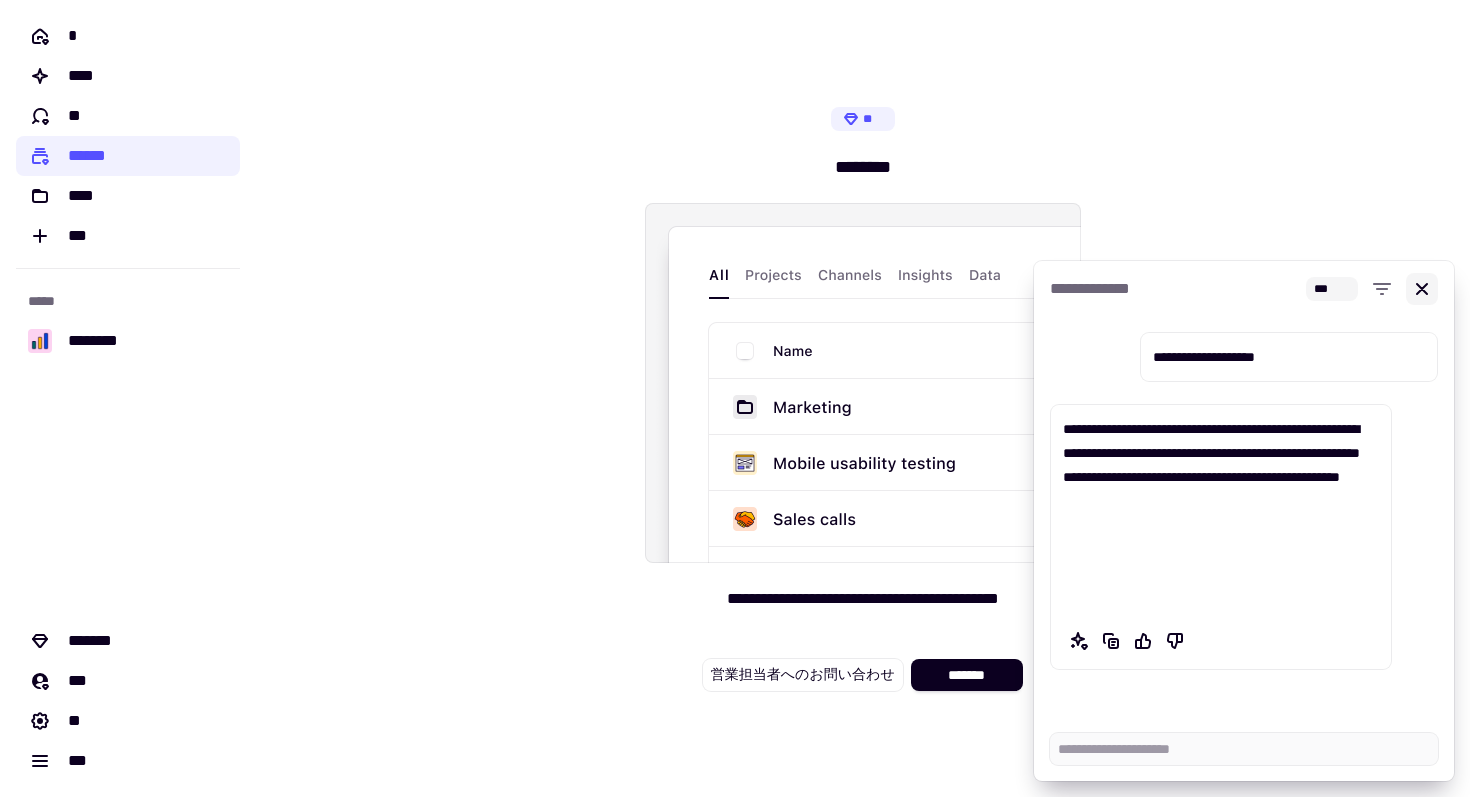 click 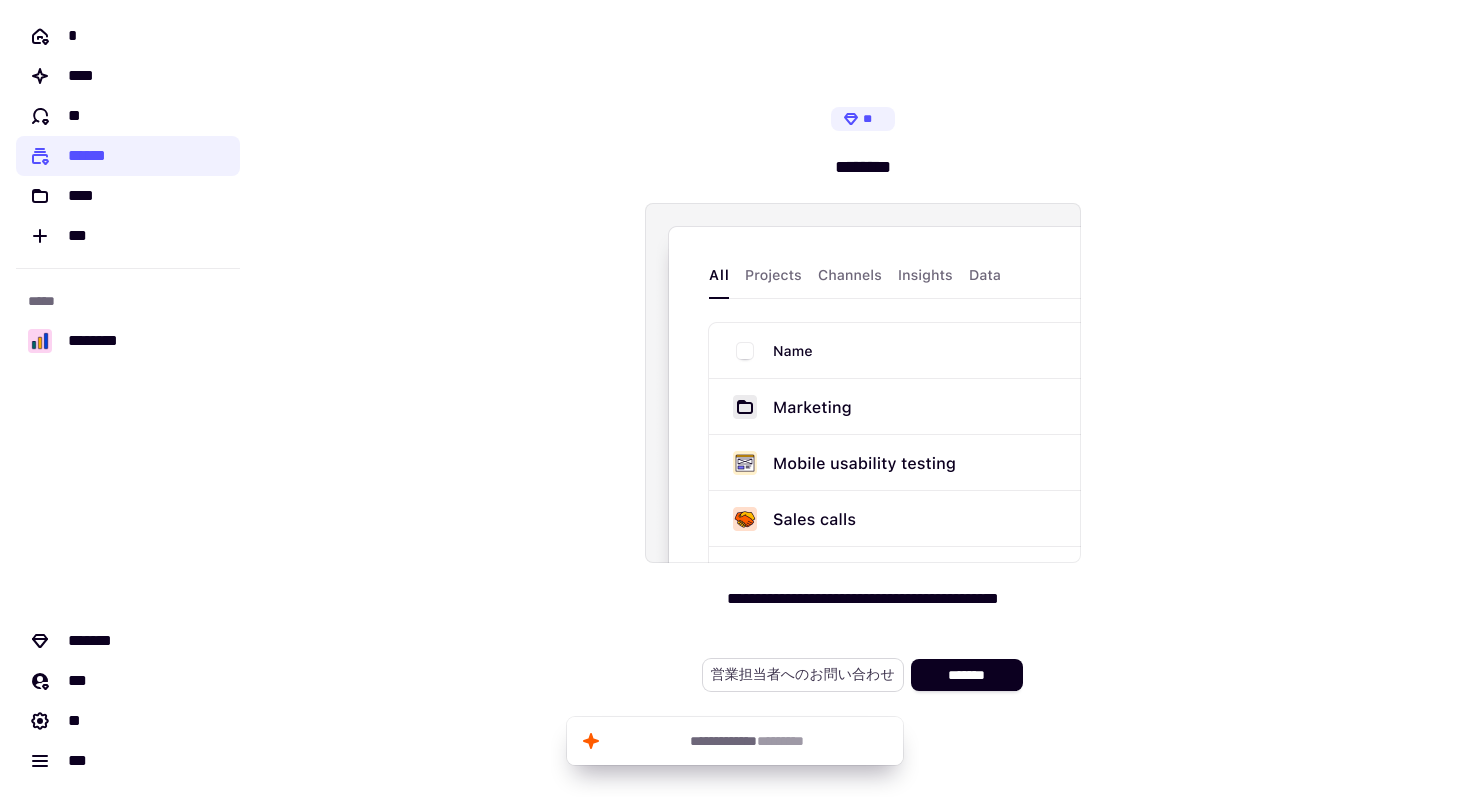 click on "営業担当者へのお問い合わせ" 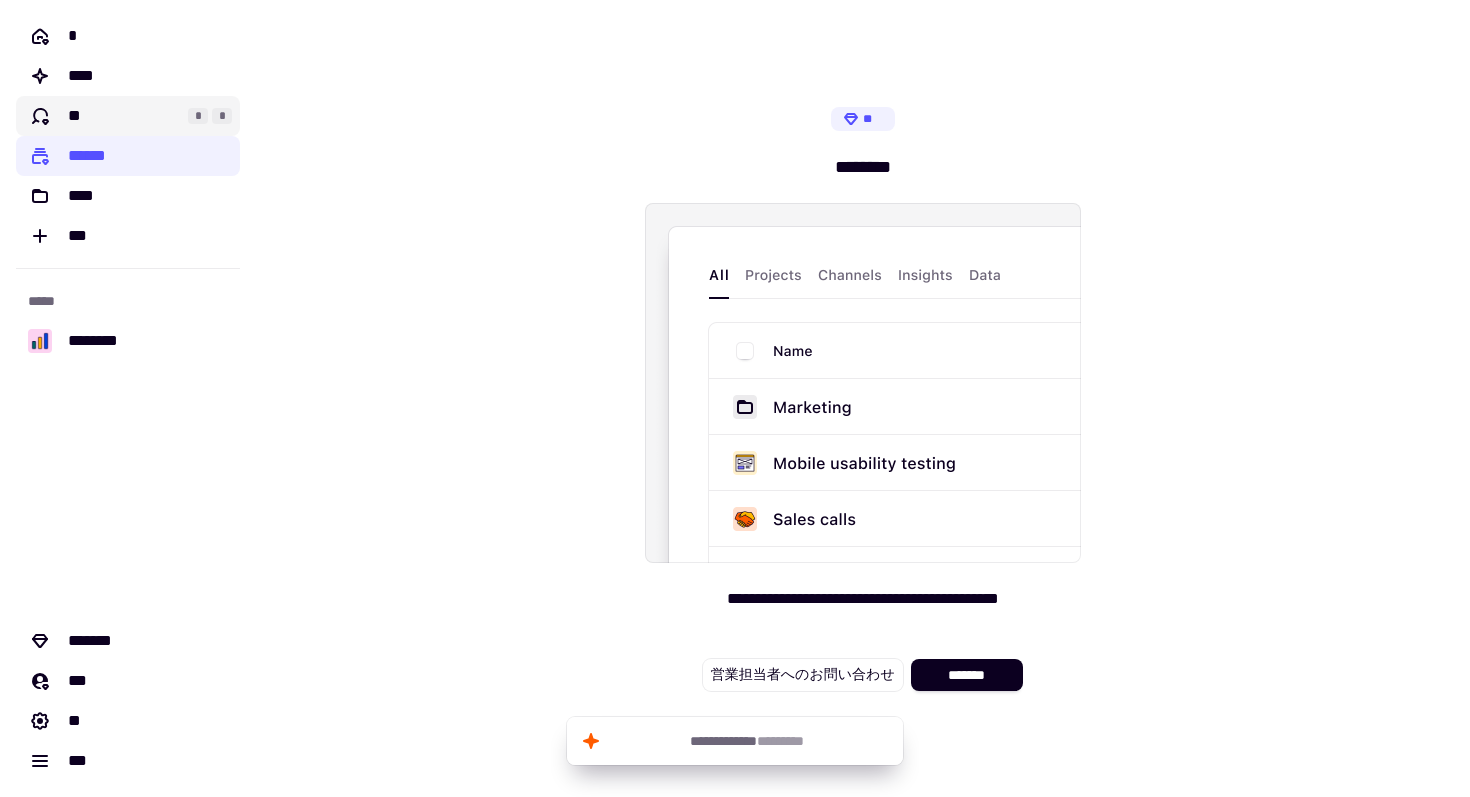 click on "**" 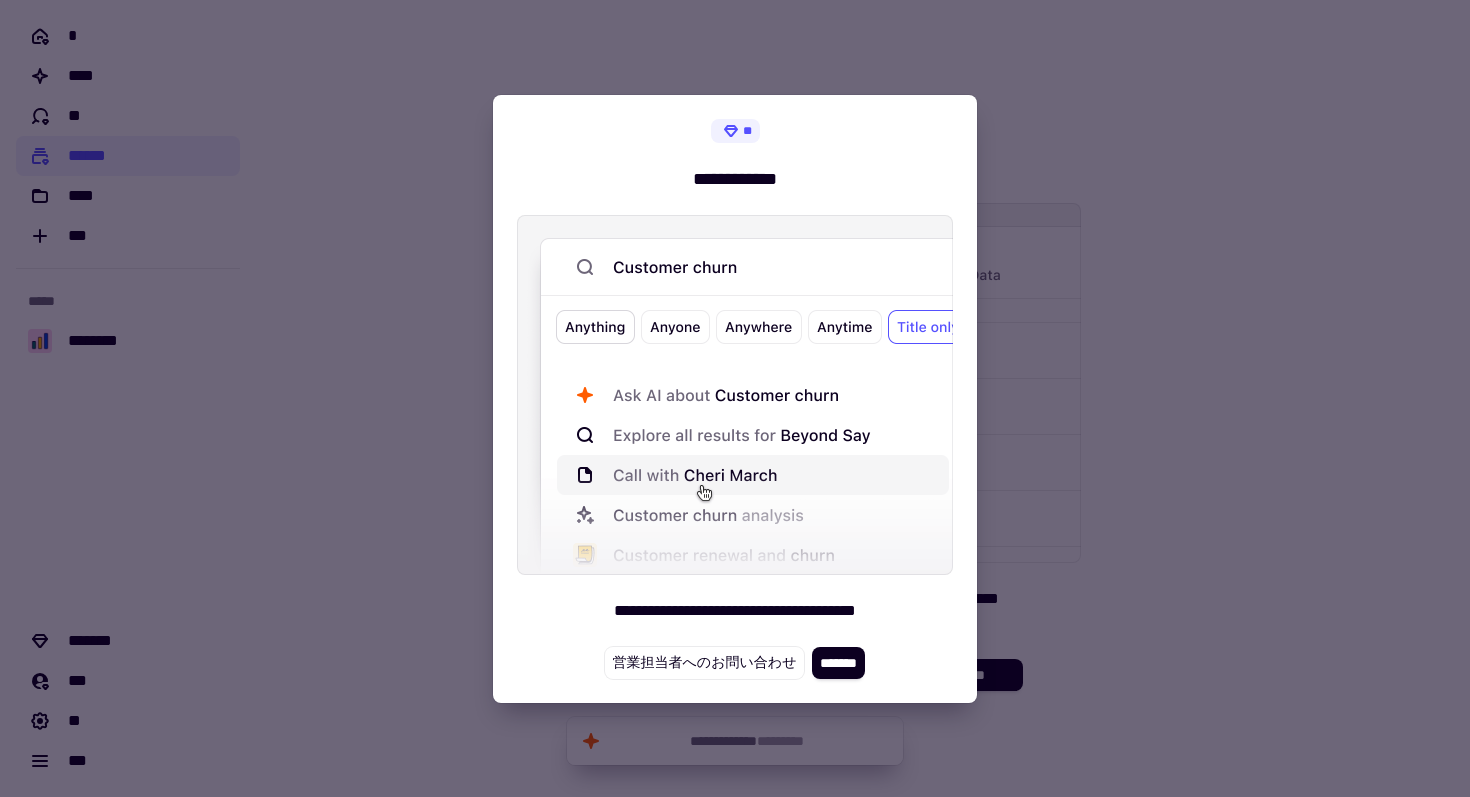 click at bounding box center [735, 398] 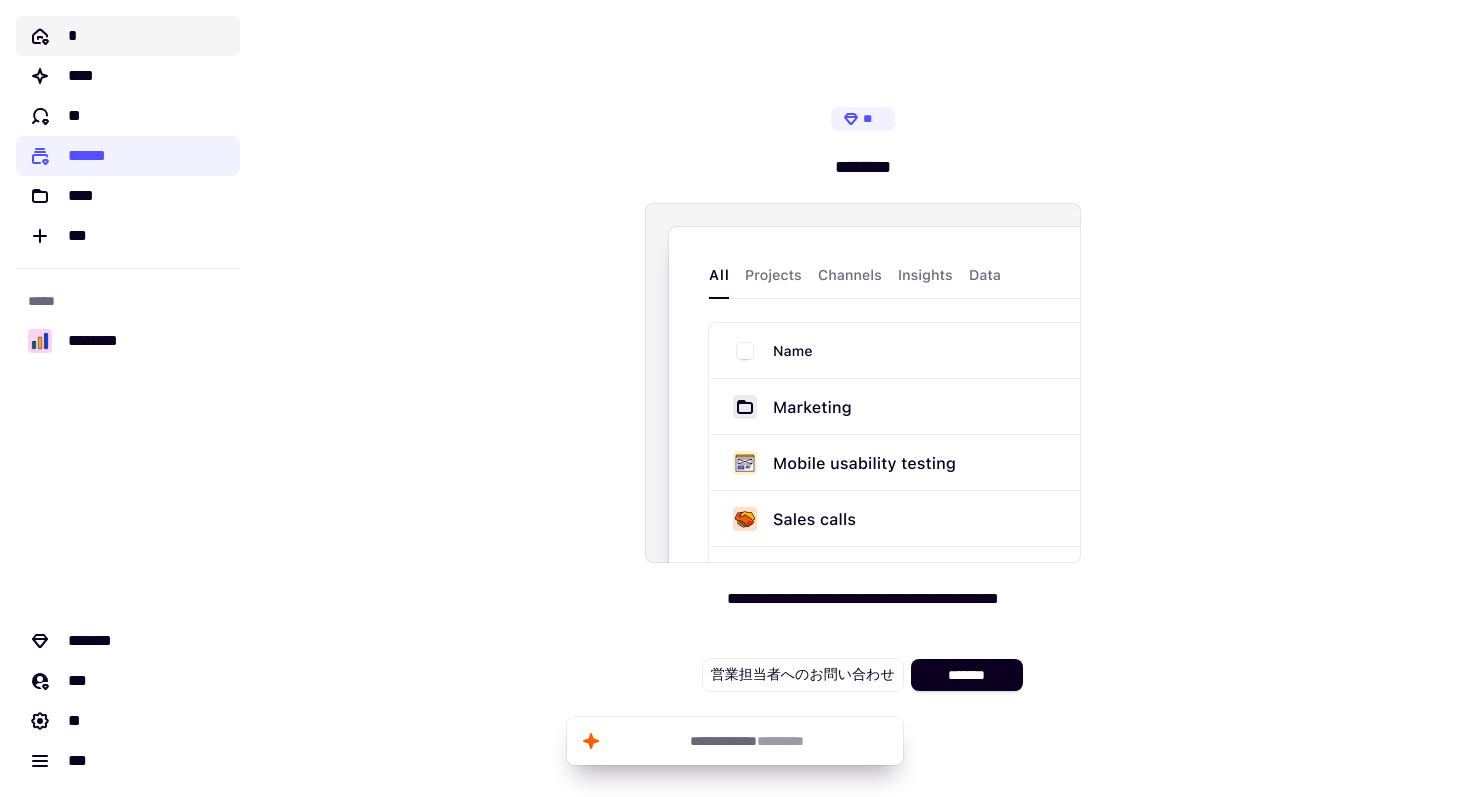 click on "*" 